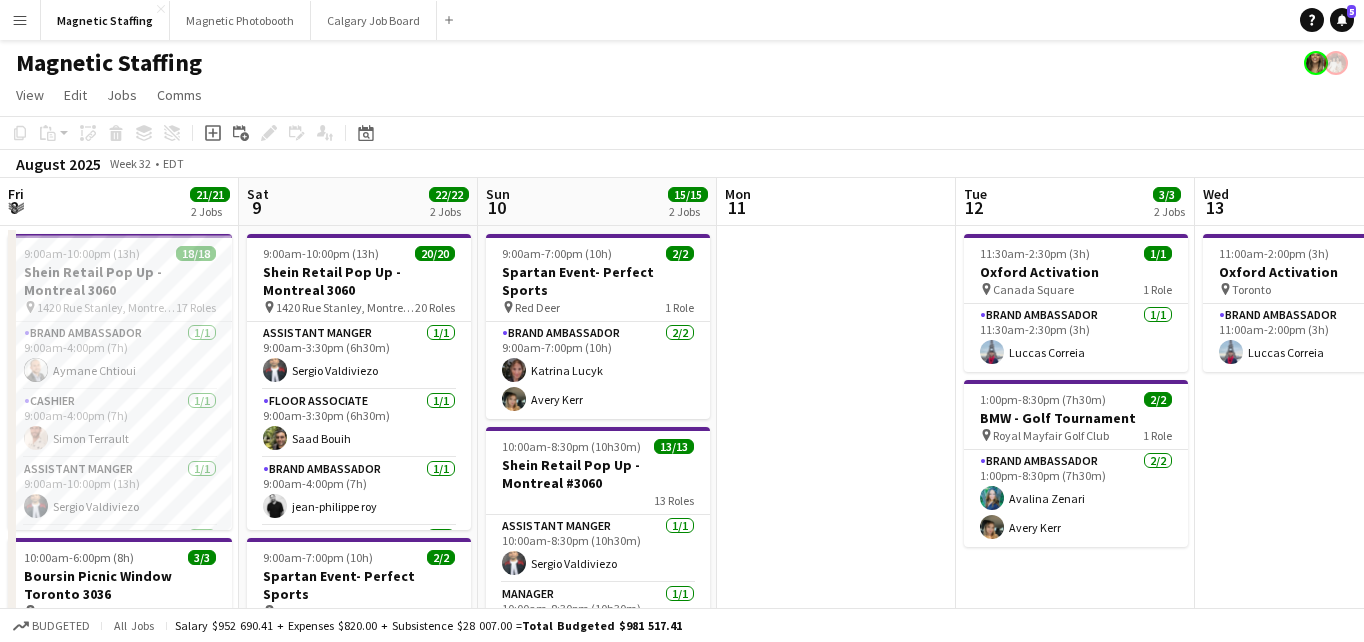 scroll, scrollTop: 0, scrollLeft: 0, axis: both 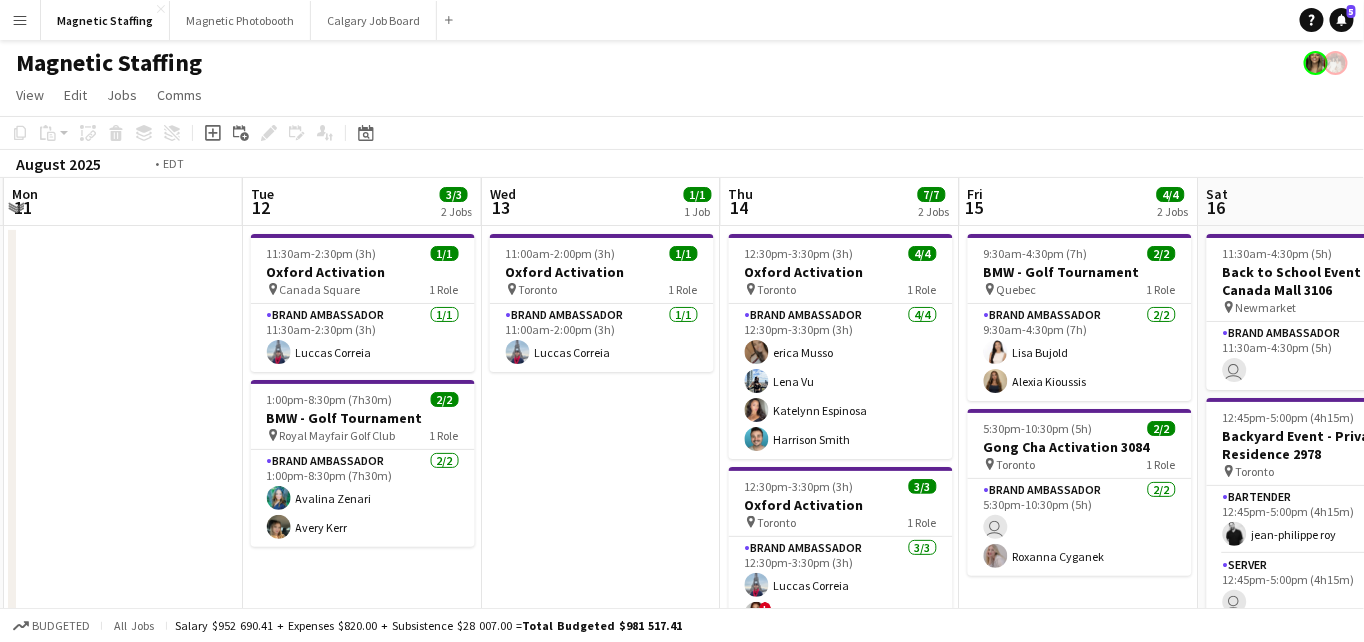 drag, startPoint x: 856, startPoint y: 419, endPoint x: 232, endPoint y: 421, distance: 624.00323 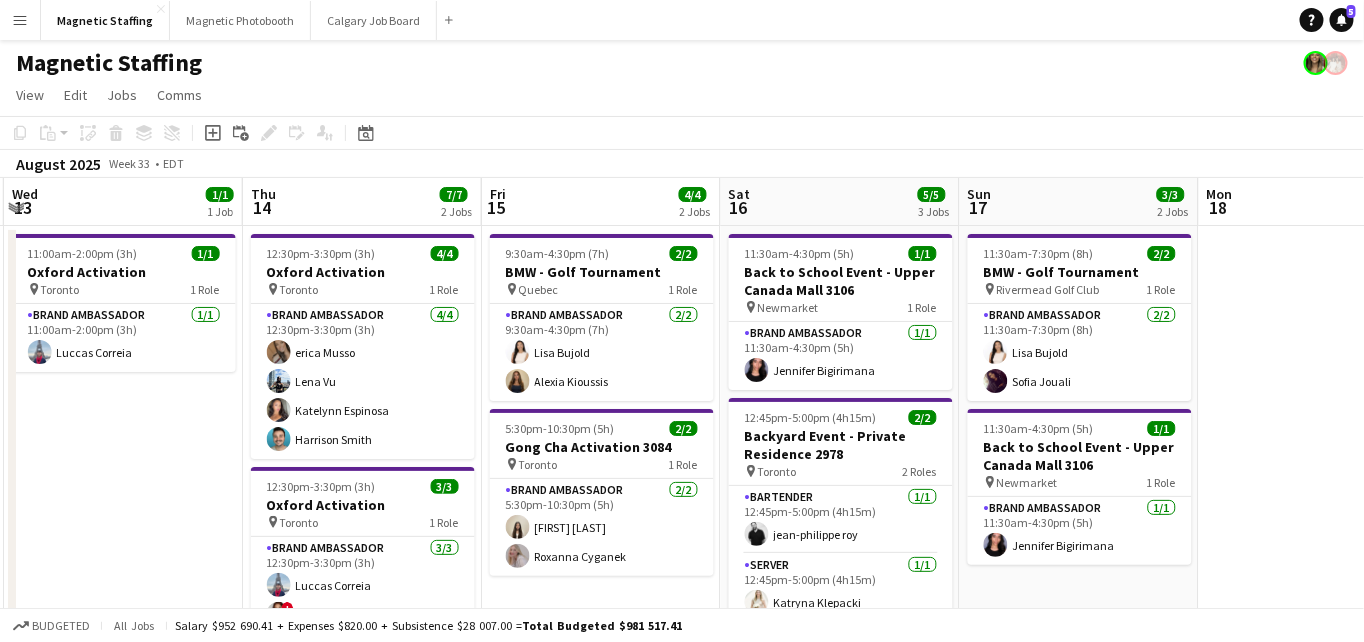 scroll, scrollTop: 0, scrollLeft: 743, axis: horizontal 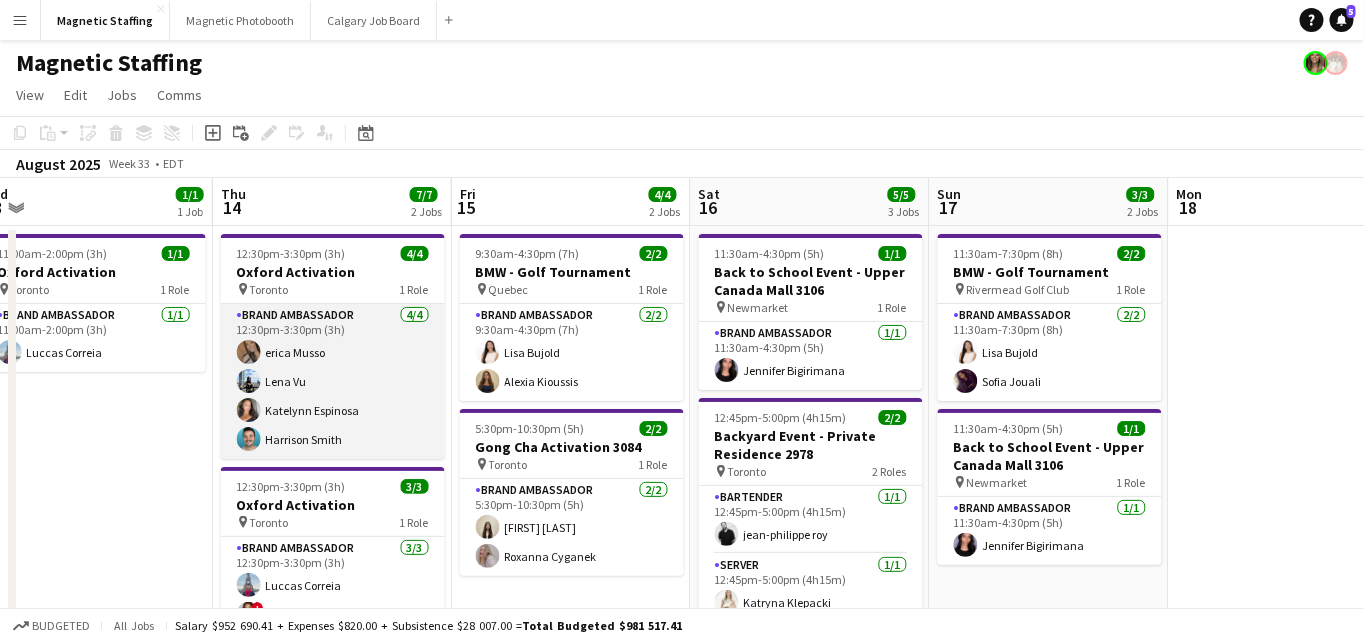 click on "Brand Ambassador   4/4   [TIME]-[TIME] ([DURATION])
[FIRST] [LAST] [FIRST] [LAST] [FIRST] [LAST] [FIRST] [LAST]" at bounding box center [333, 381] 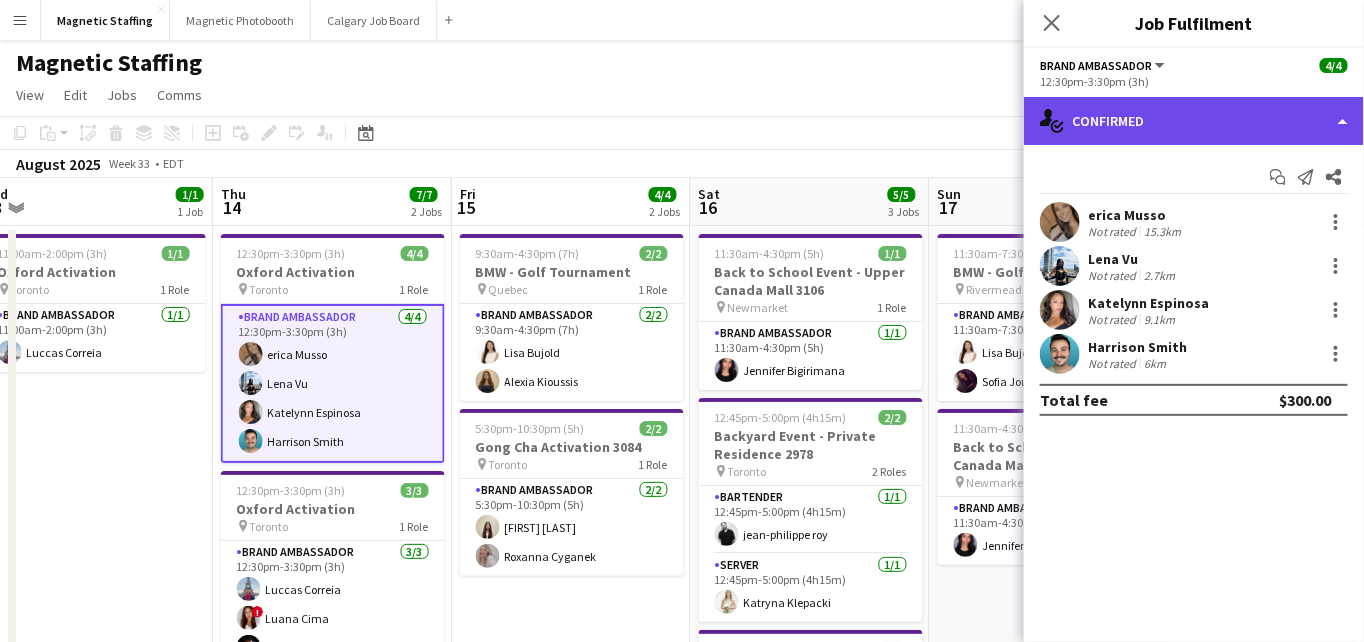 click on "single-neutral-actions-check-2
Confirmed" 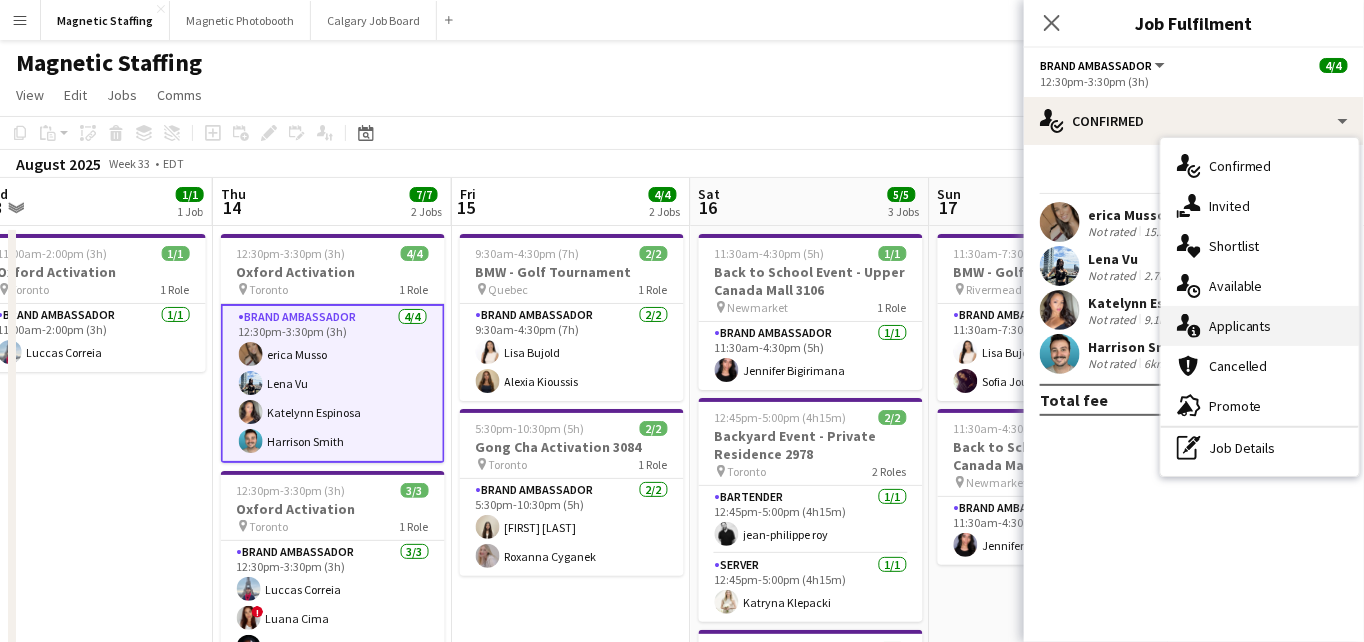 click on "single-neutral-actions-information
Applicants" at bounding box center (1260, 326) 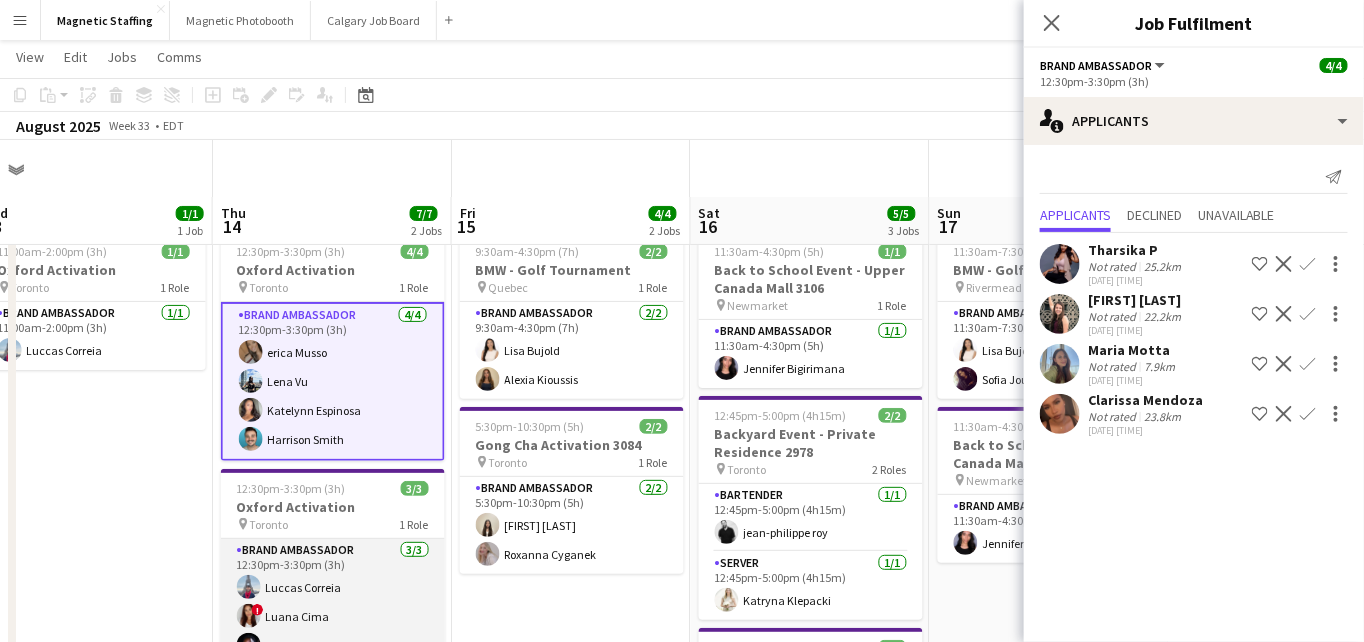 scroll, scrollTop: 76, scrollLeft: 0, axis: vertical 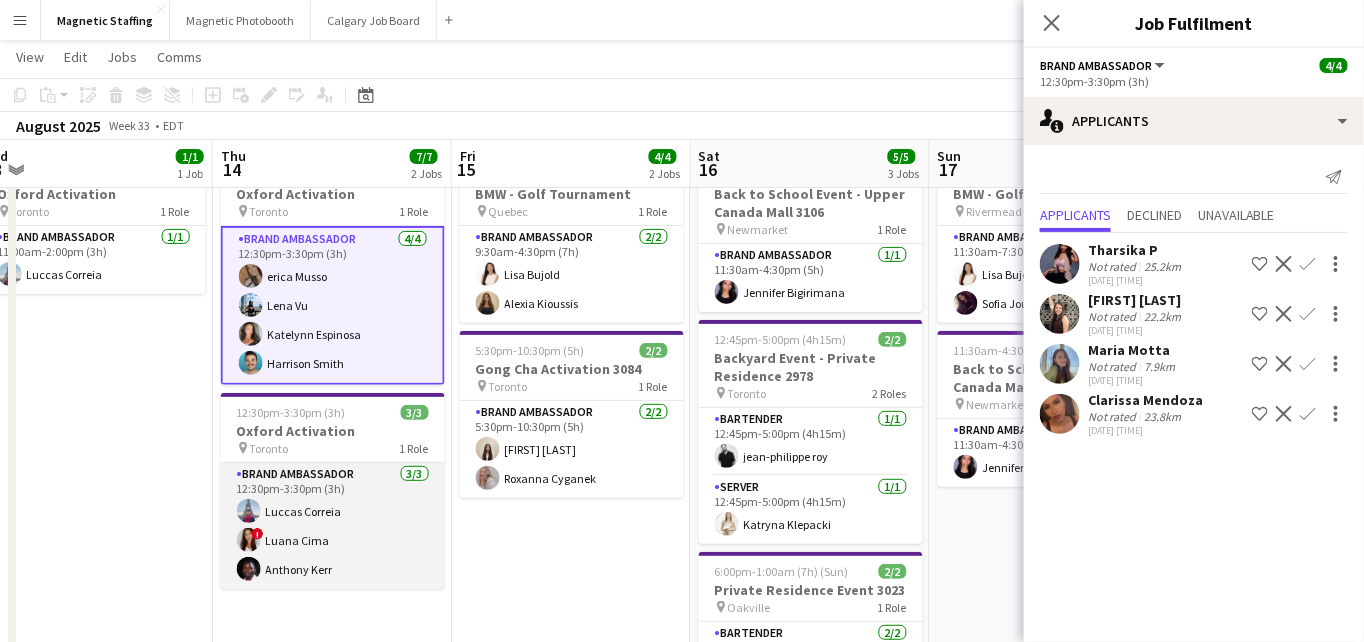 click on "Brand Ambassador   3/3   [TIME]-[TIME] ([DURATION])
[FIRST] [LAST] ! [FIRST] [LAST] [FIRST] [LAST]" at bounding box center [333, 526] 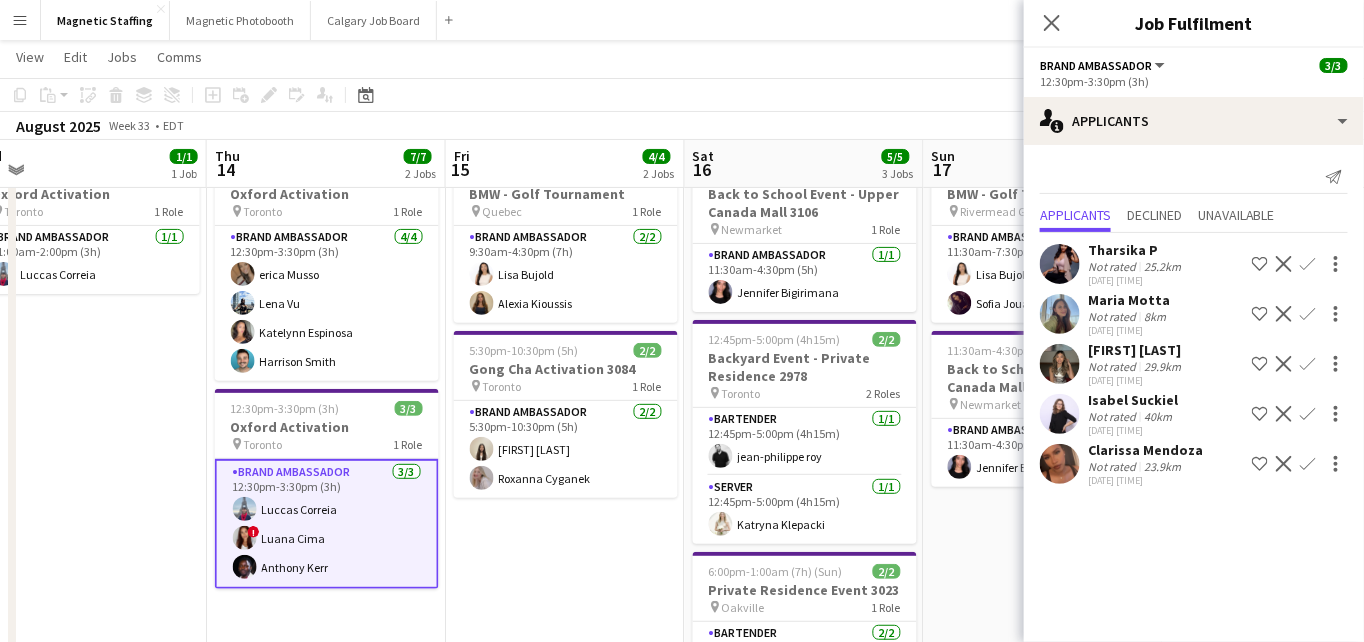 drag, startPoint x: 666, startPoint y: 523, endPoint x: 424, endPoint y: 523, distance: 242 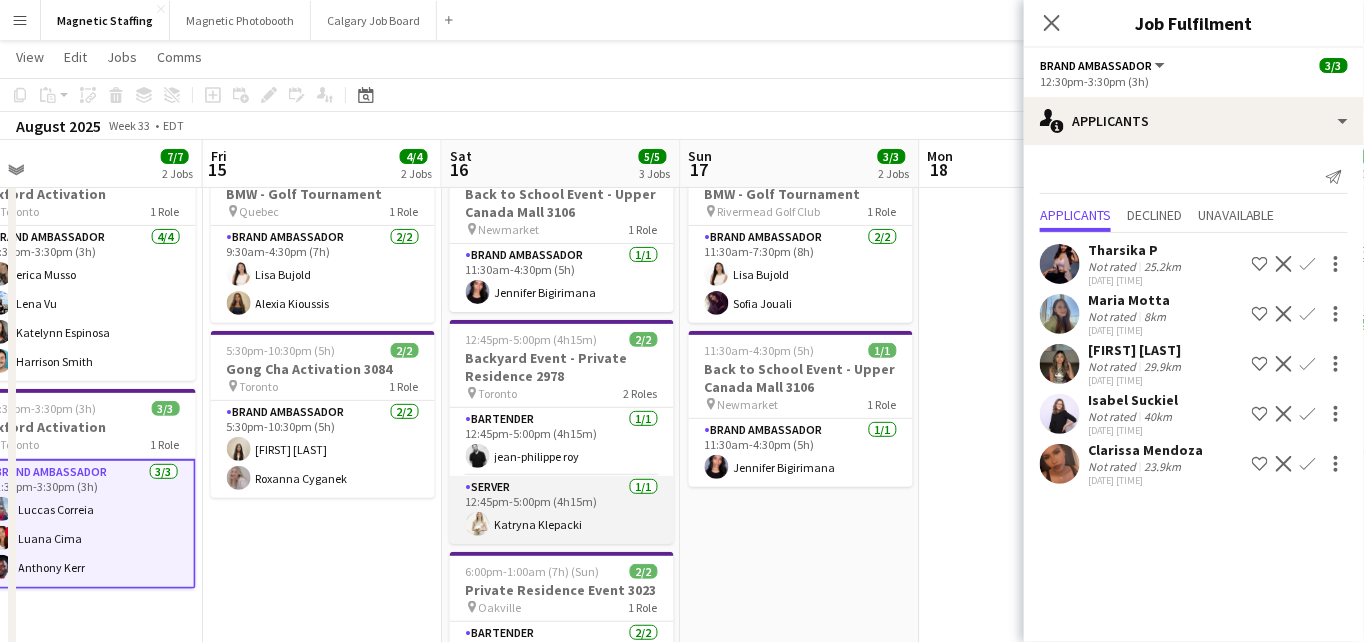 click on "Server   1/1   [TIME]-[TIME] ([DURATION])
[FIRST] [LAST]" at bounding box center [562, 510] 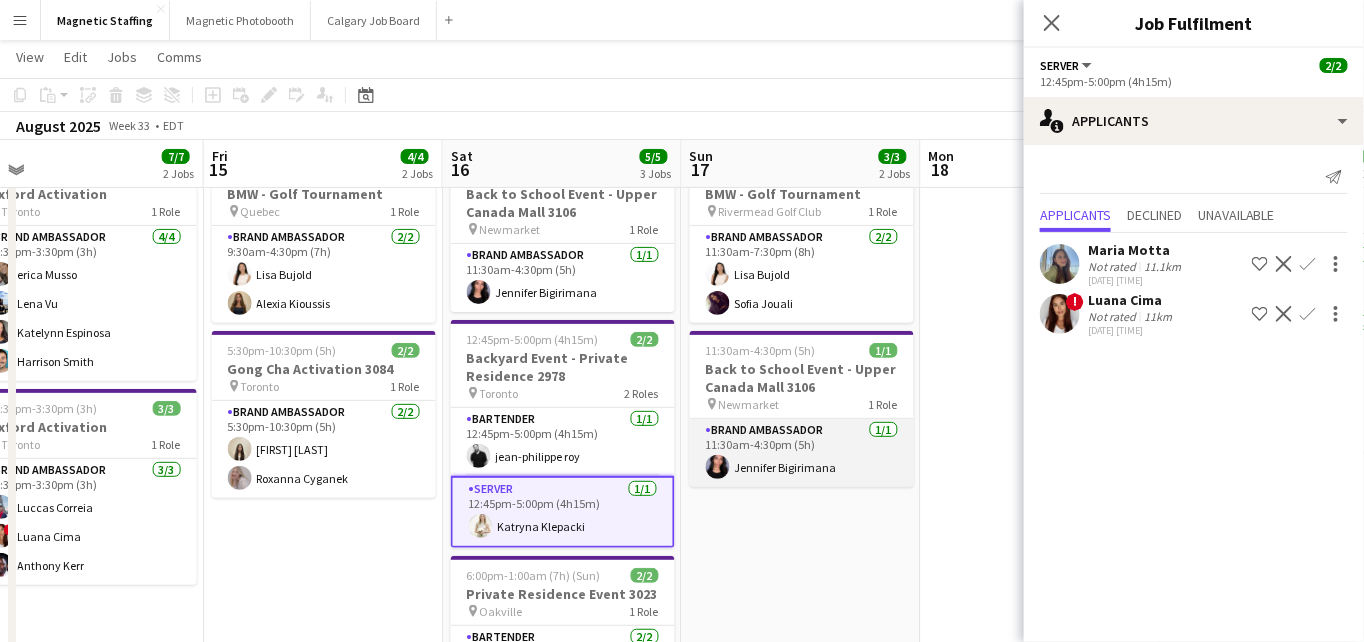 click on "Brand Ambassador   1/1   [TIME]-[TIME] ([DURATION])
[FIRST] [LAST]" at bounding box center (802, 453) 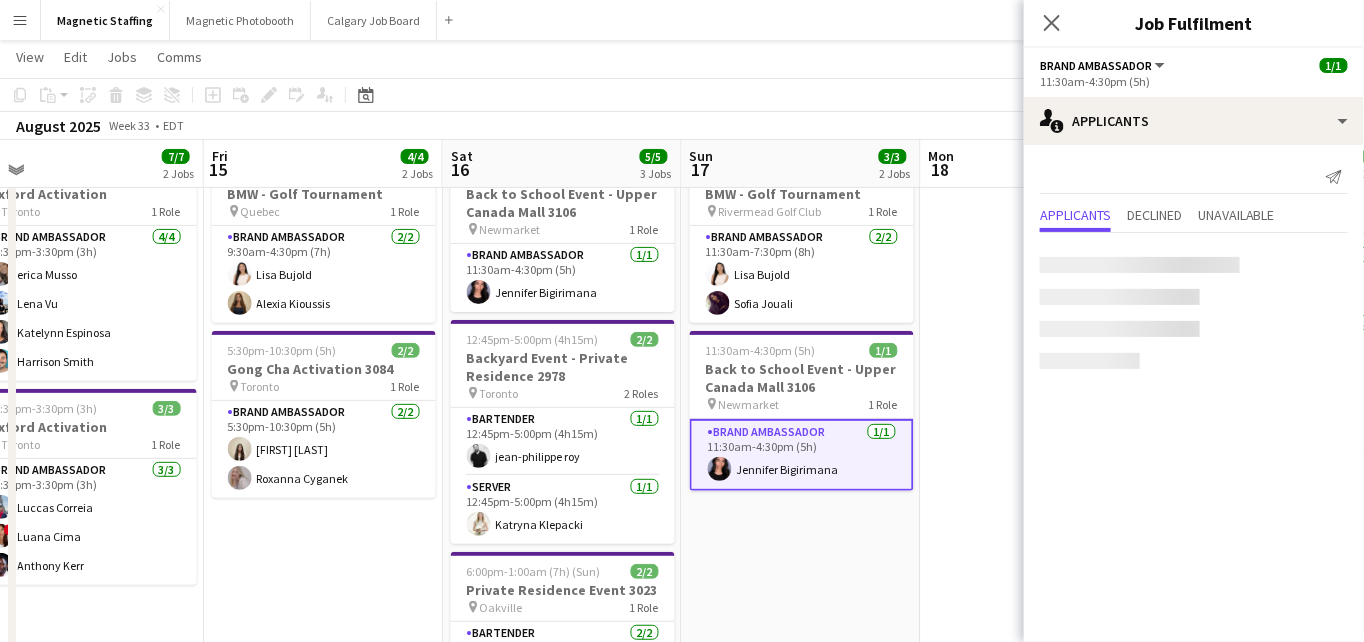 scroll, scrollTop: 0, scrollLeft: 751, axis: horizontal 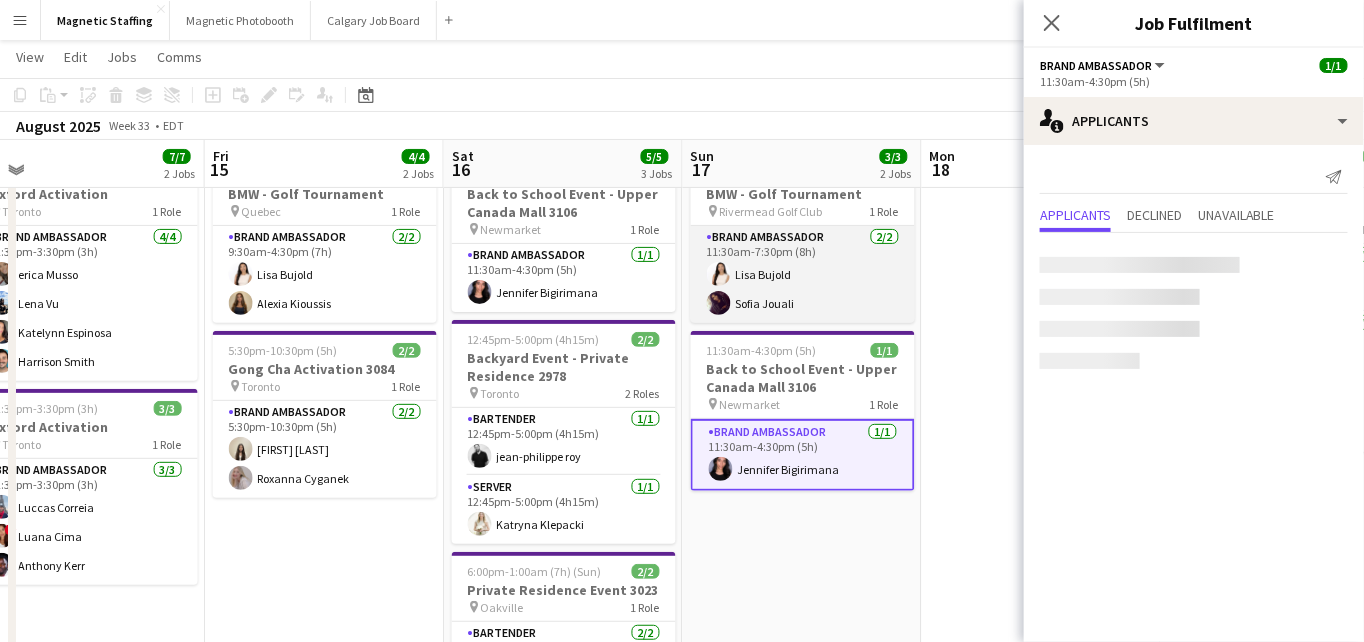 click on "Brand Ambassador   2/2   [TIME]-[TIME] ([DURATION])
[FIRST] [LAST] [FIRST] [LAST]" at bounding box center [803, 274] 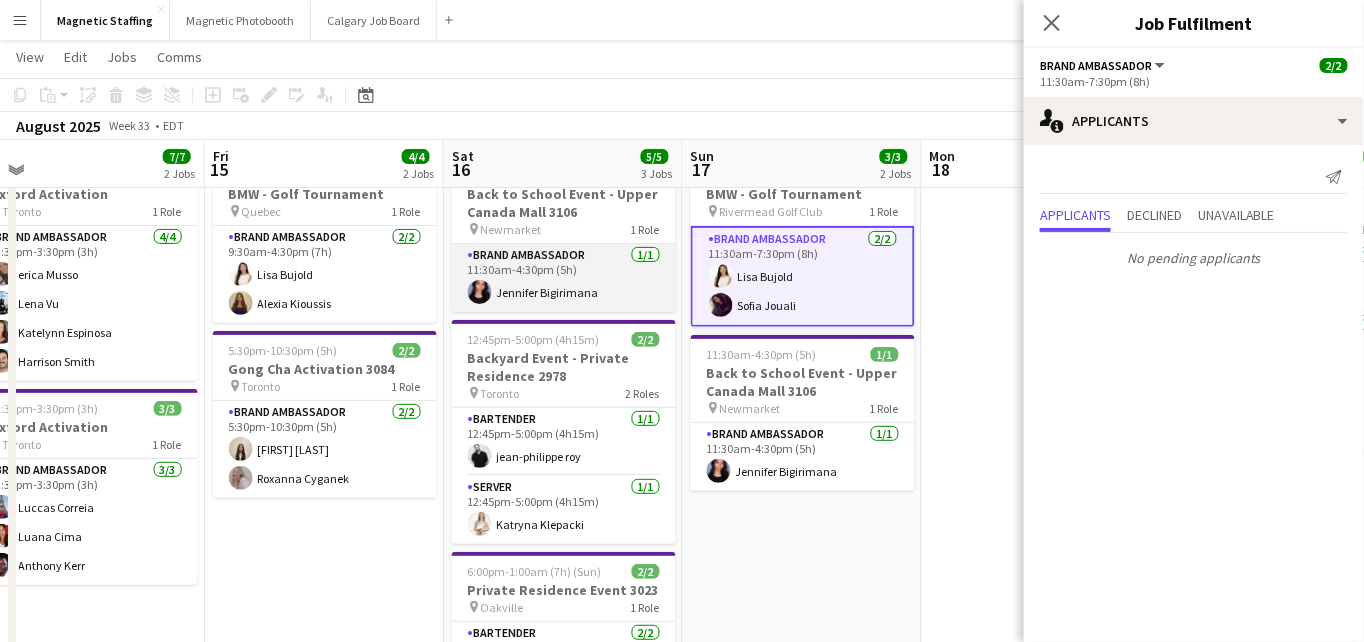 click on "Brand Ambassador   1/1   [TIME]-[TIME] ([DURATION])
[FIRST] [LAST]" at bounding box center [564, 278] 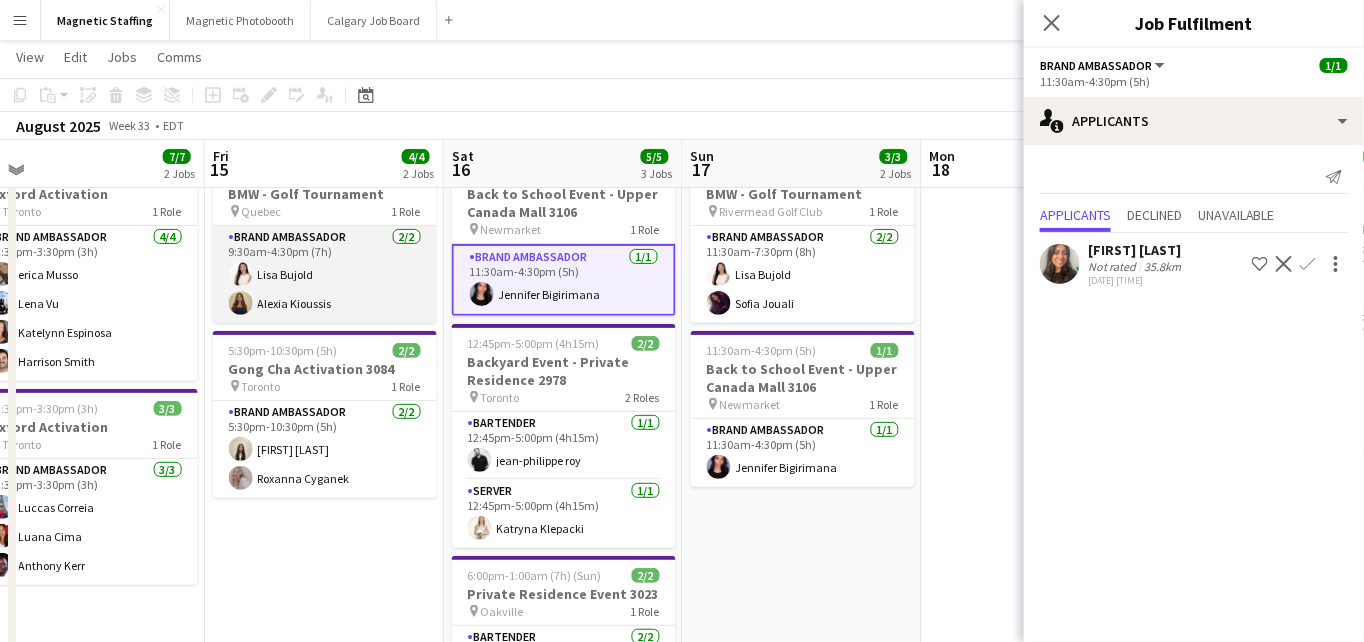 click on "Brand Ambassador   2/2   [TIME]-[TIME] ([DURATION])
[FIRST] [LAST] [FIRST] [LAST]" at bounding box center (325, 274) 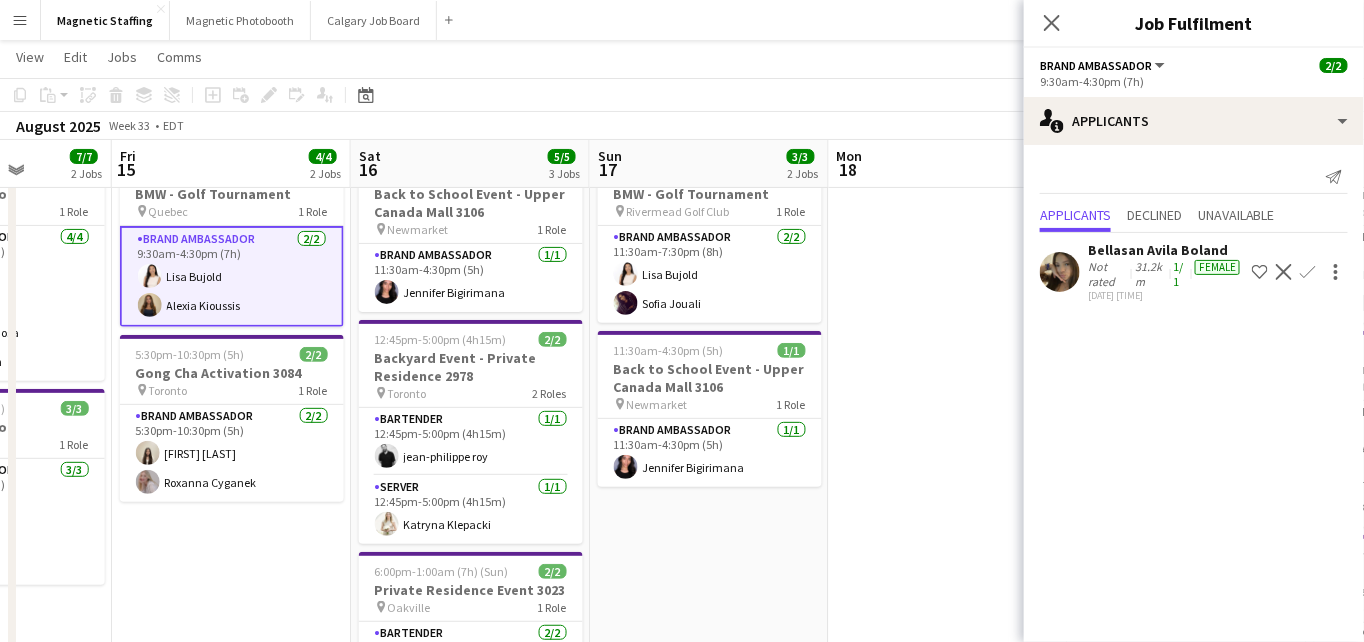 drag, startPoint x: 587, startPoint y: 348, endPoint x: -24, endPoint y: 421, distance: 615.34546 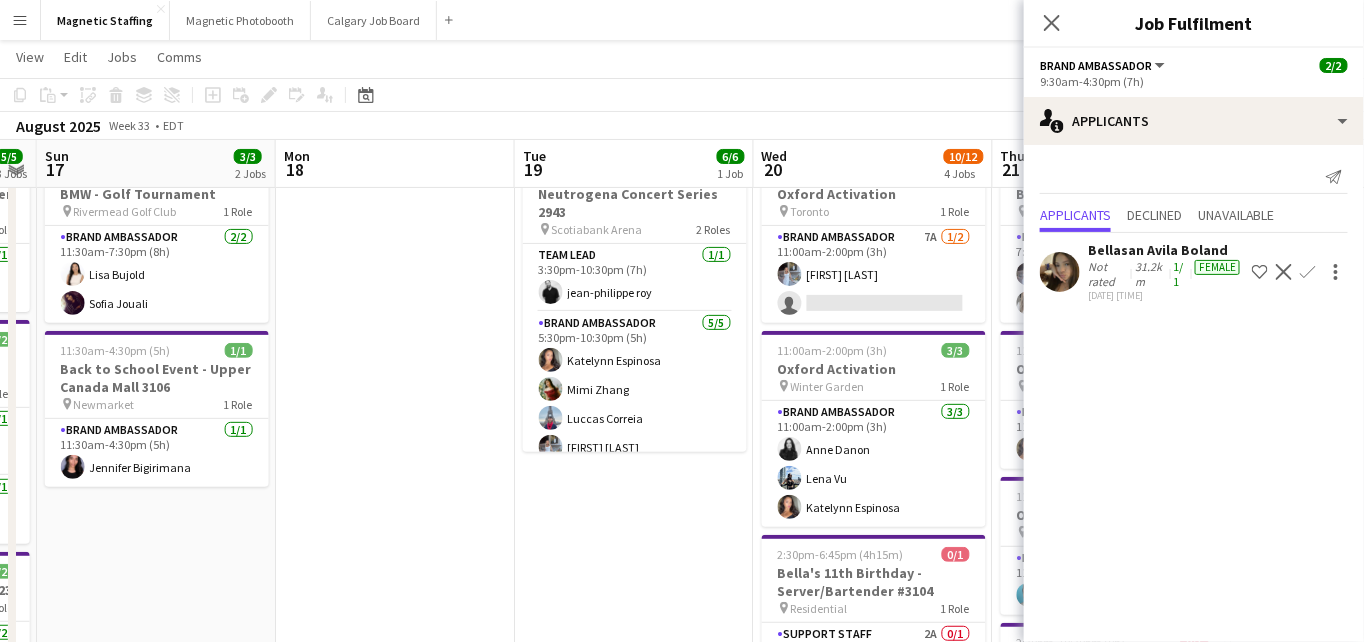 drag, startPoint x: 677, startPoint y: 399, endPoint x: 357, endPoint y: 411, distance: 320.2249 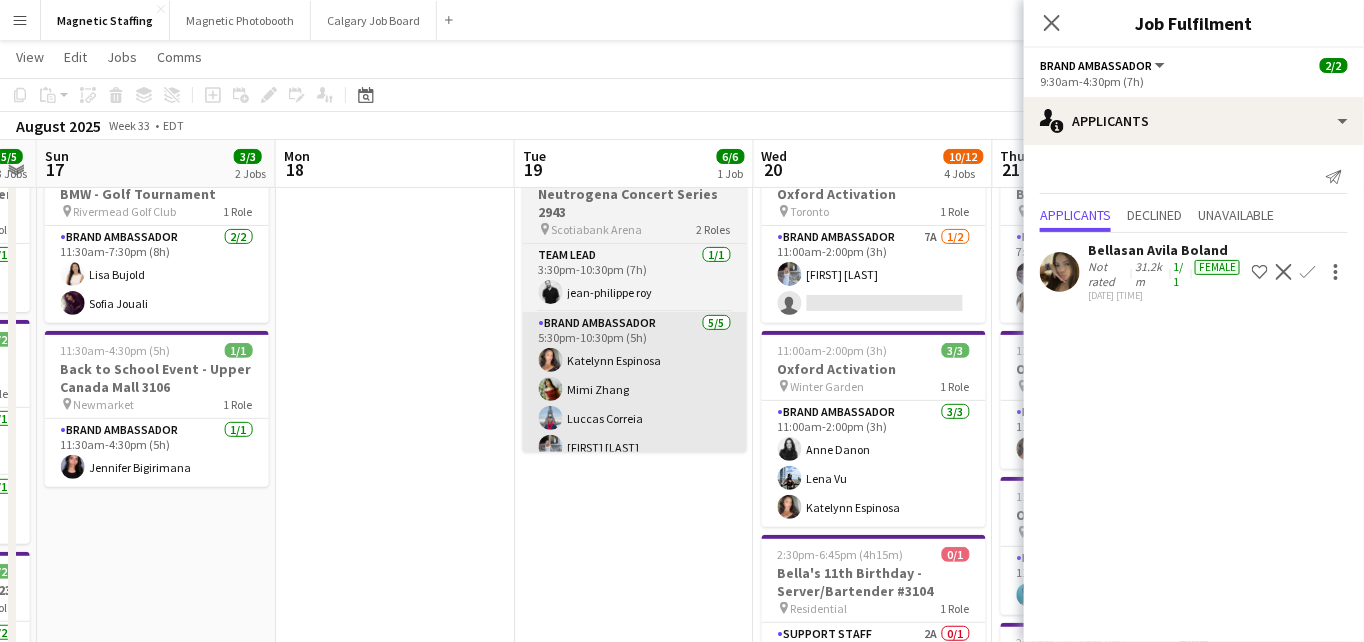 scroll, scrollTop: 0, scrollLeft: 685, axis: horizontal 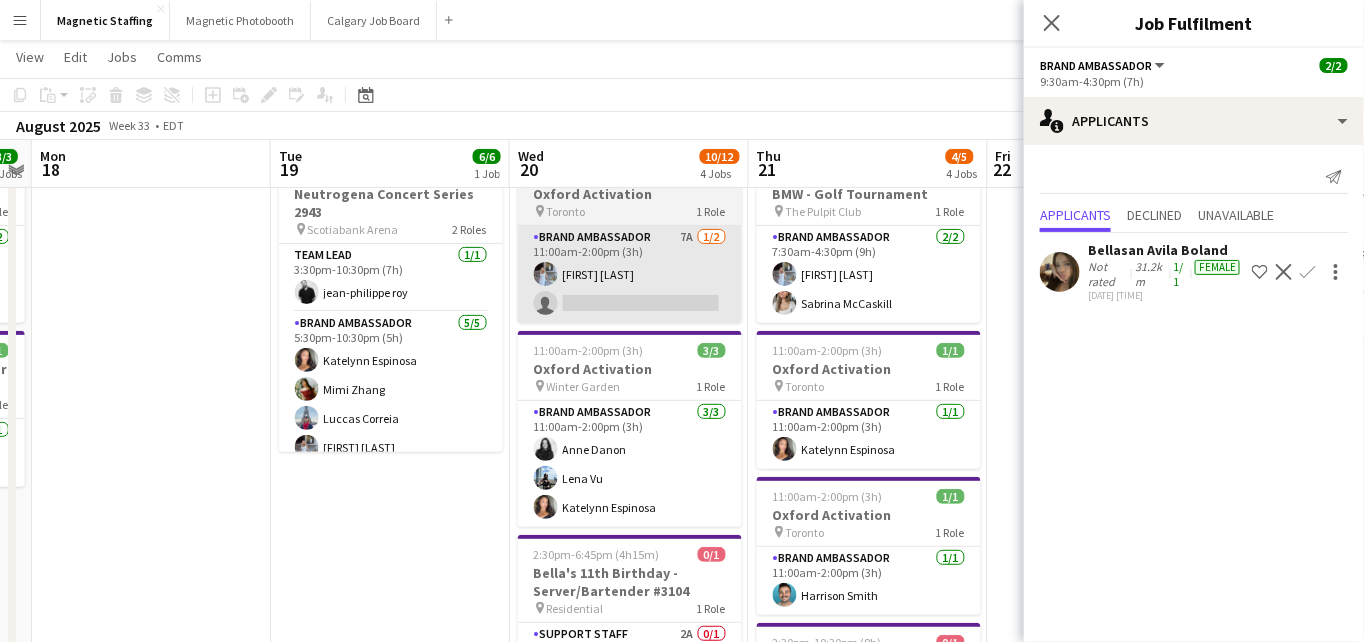 click on "Brand Ambassador   7A   1/2   [TIME]-[TIME] ([DURATION])
[FIRST] [LAST]
single-neutral-actions" at bounding box center [630, 274] 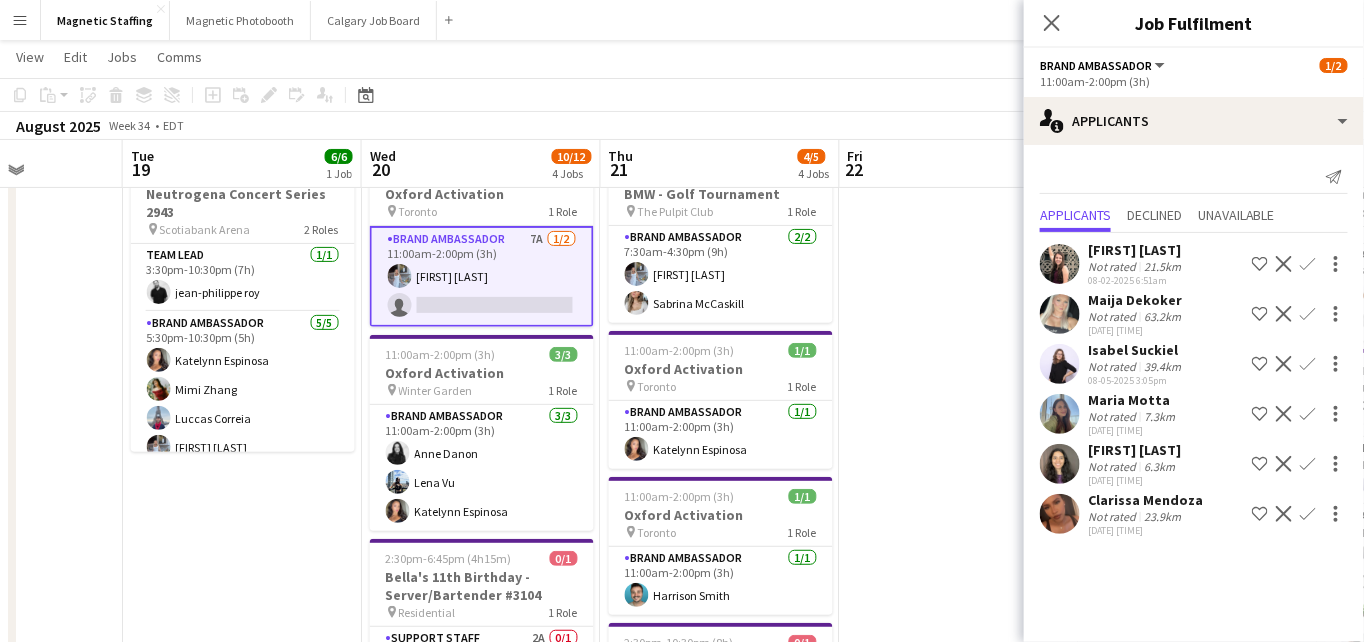 drag, startPoint x: 479, startPoint y: 513, endPoint x: 398, endPoint y: 514, distance: 81.00617 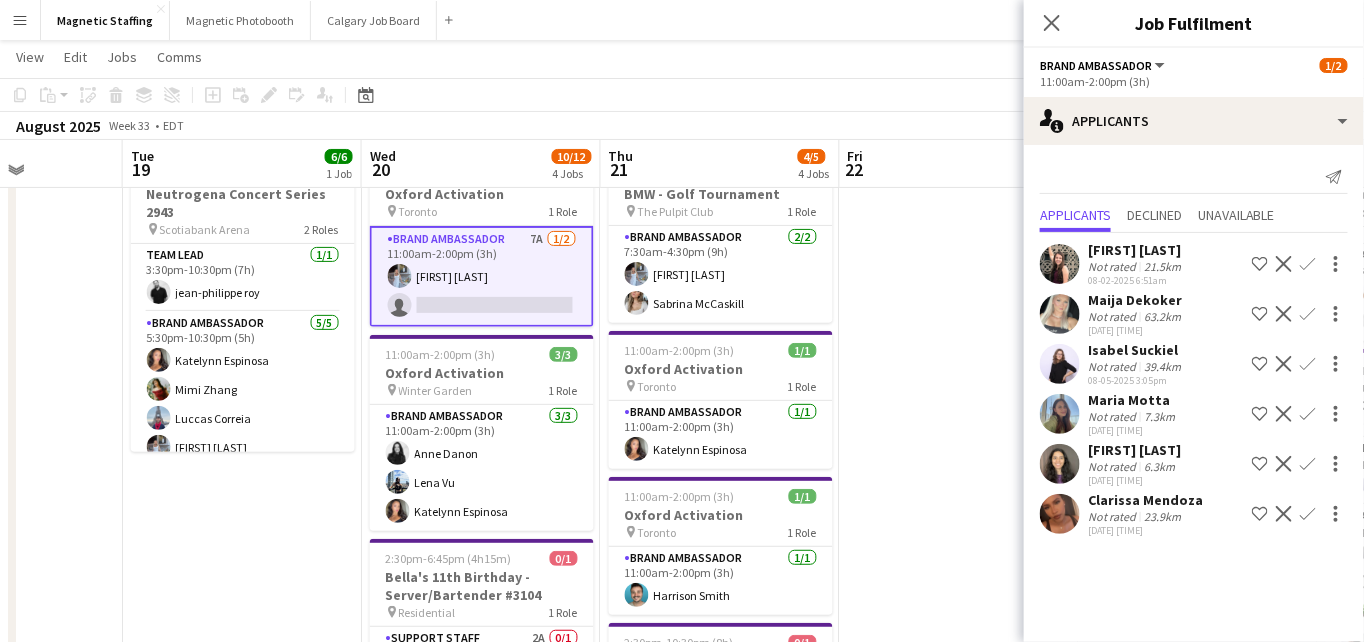 scroll, scrollTop: 0, scrollLeft: 835, axis: horizontal 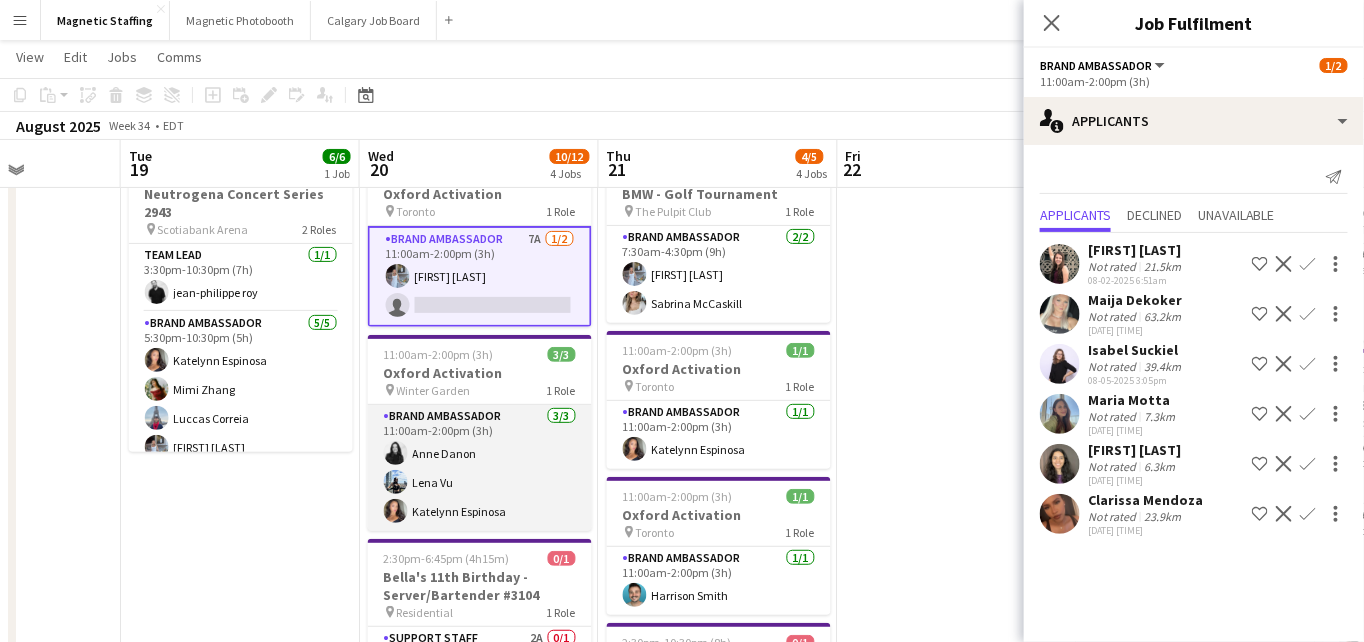 click on "Brand Ambassador   3/3   [TIME]-[TIME] ([DURATION])
[FIRST] [LAST] [FIRST] [LAST] [FIRST] [LAST]" at bounding box center [480, 468] 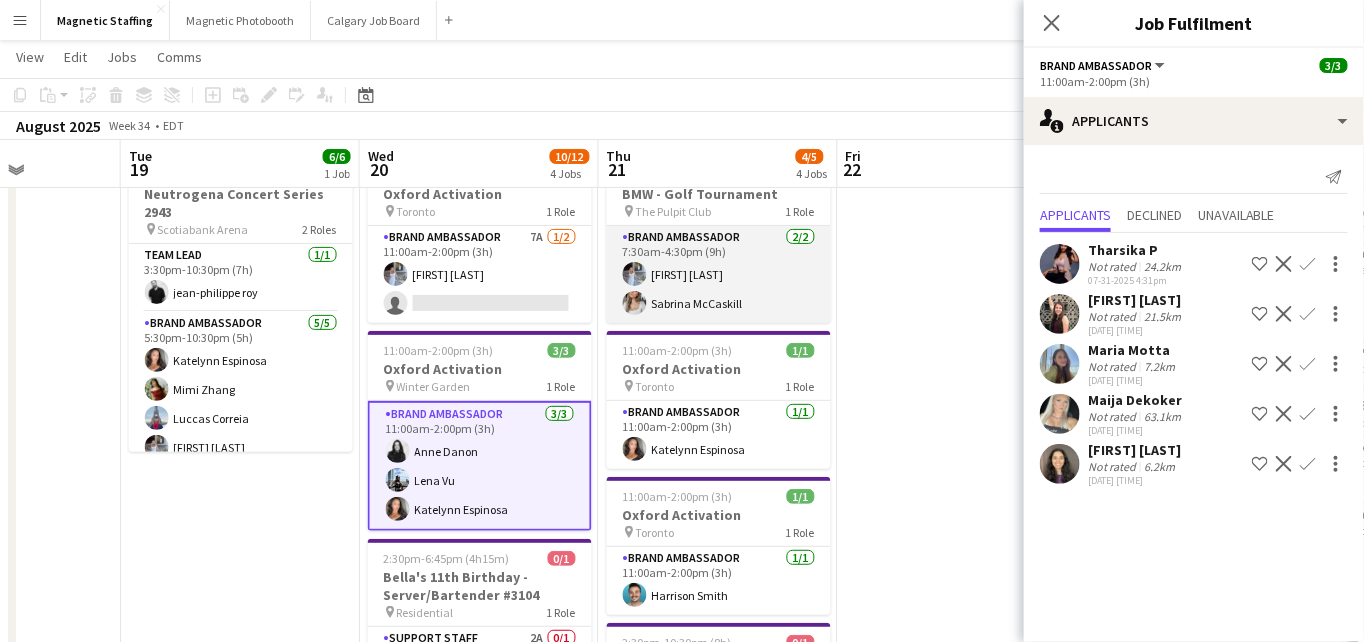click on "Brand Ambassador   2/2   [TIME]-[TIME] ([DURATION])
[FIRST] [LAST] [FIRST] [LAST]" at bounding box center (719, 274) 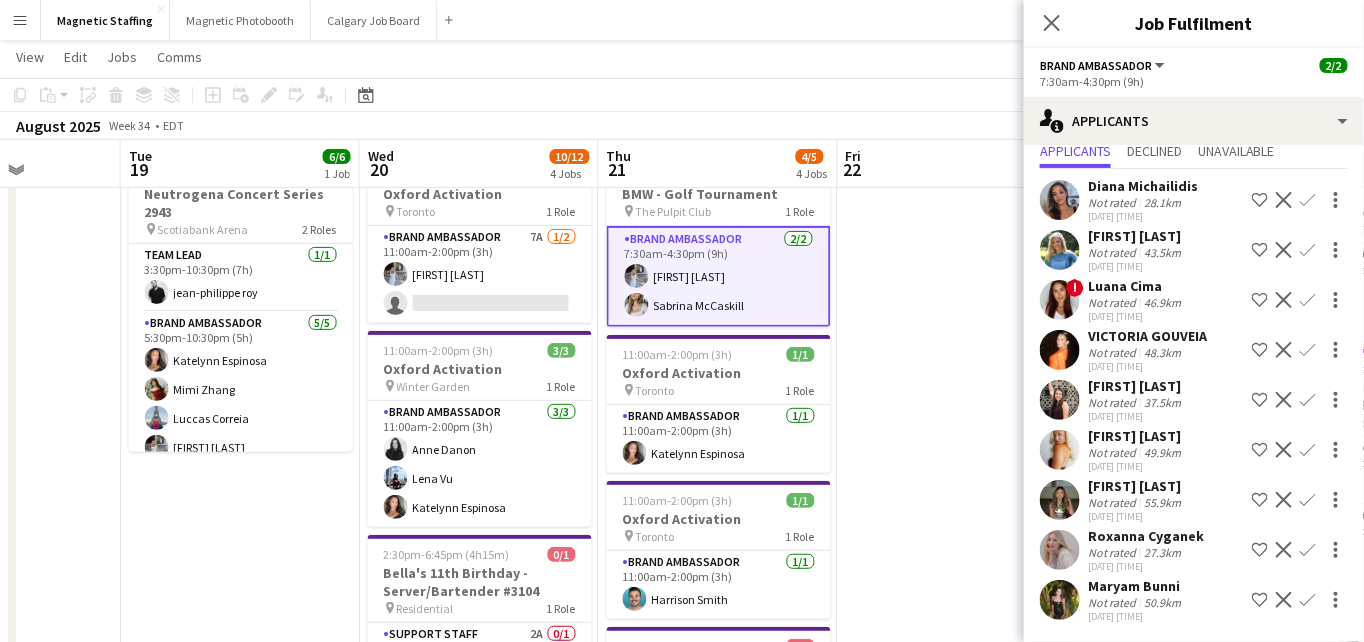 scroll, scrollTop: 0, scrollLeft: 0, axis: both 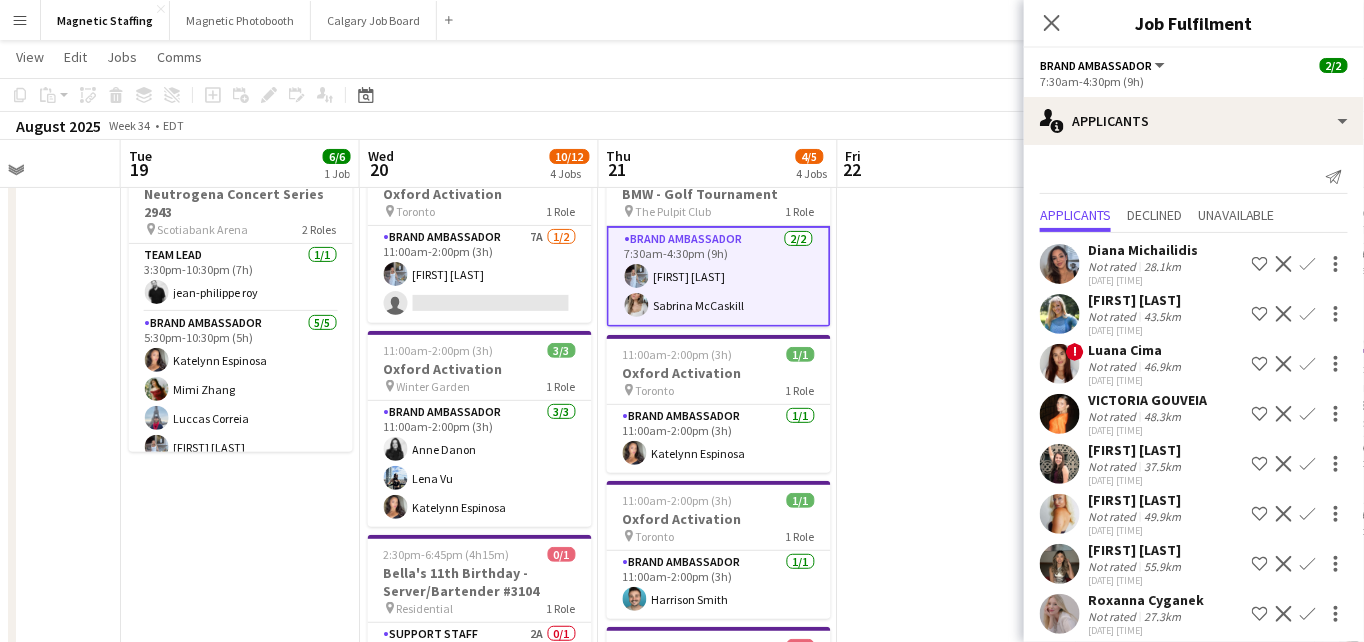drag, startPoint x: 936, startPoint y: 376, endPoint x: 264, endPoint y: 482, distance: 680.3088 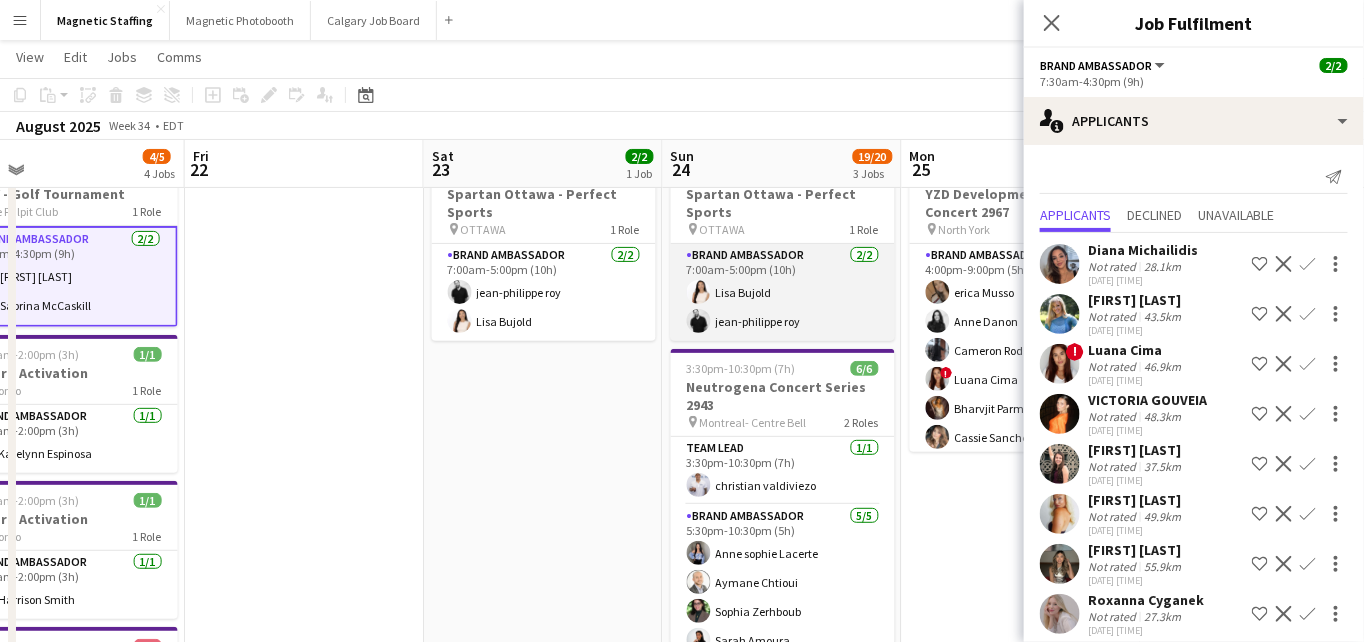 click on "Brand Ambassador   2/2   [TIME]-[TIME] ([DURATION])
[FIRST] [LAST] [FIRST] [LAST]" at bounding box center (783, 292) 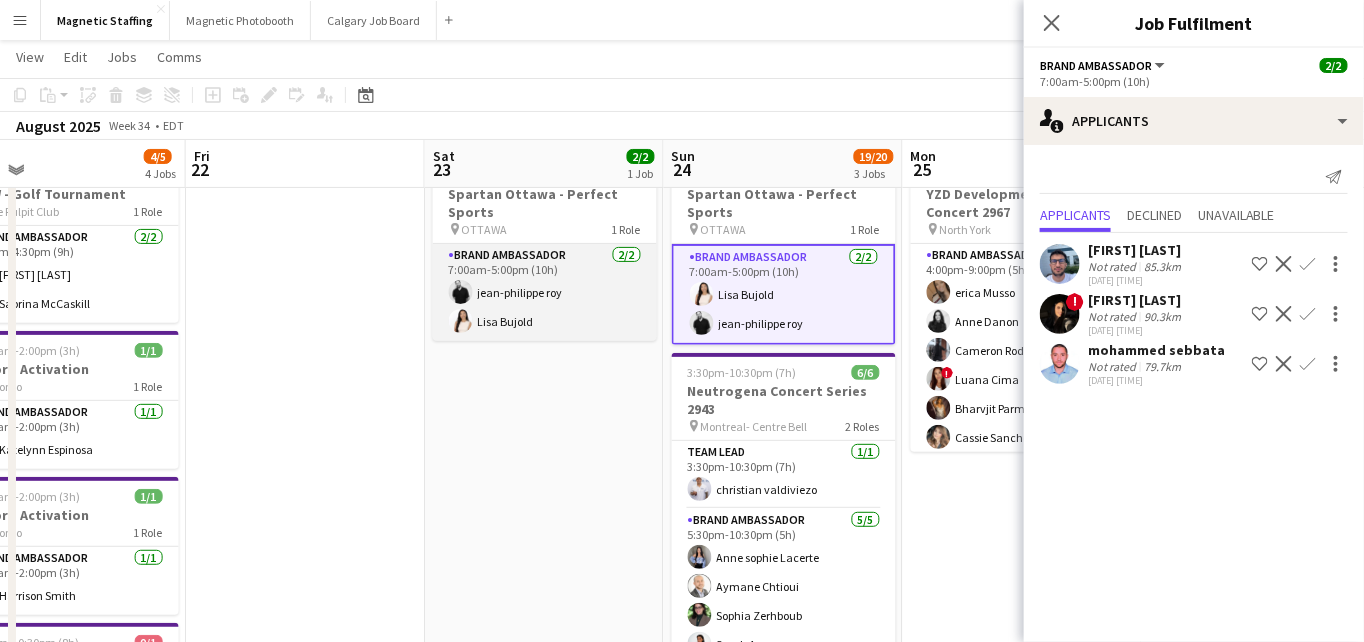 click on "Brand Ambassador   2/2   [TIME]-[TIME] ([DURATION])
[FIRST] [LAST] [FIRST] [LAST]" at bounding box center (545, 292) 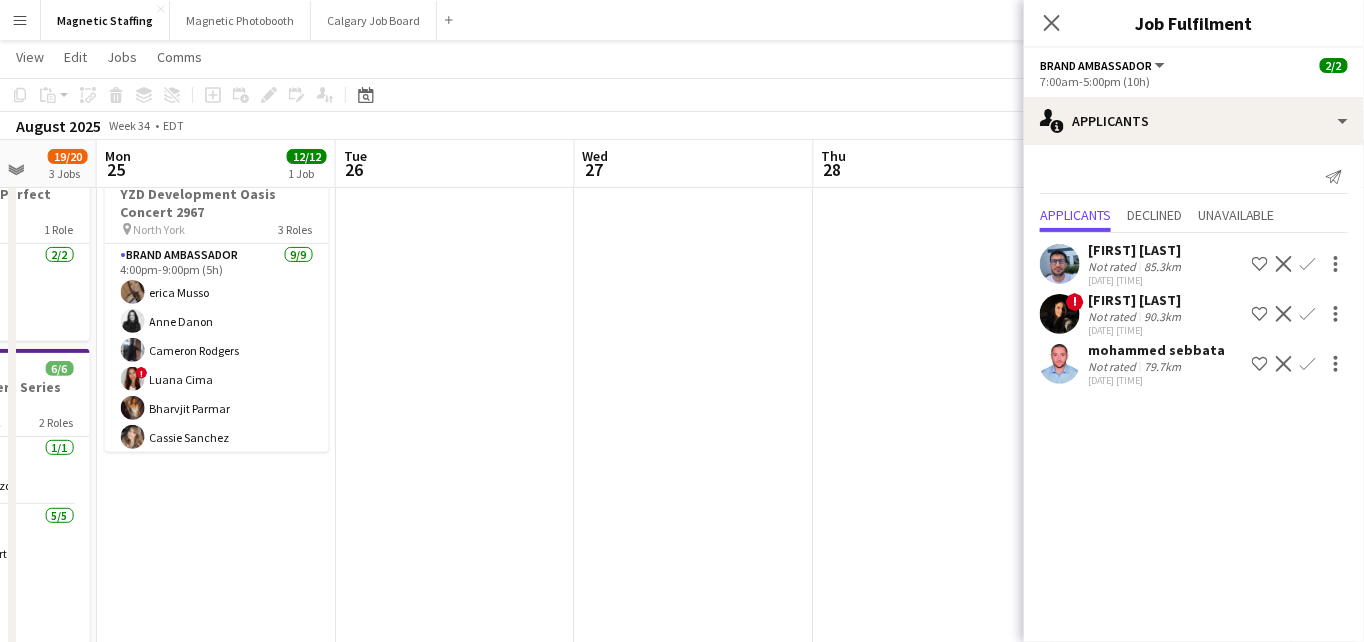 drag, startPoint x: 622, startPoint y: 419, endPoint x: 141, endPoint y: 447, distance: 481.81427 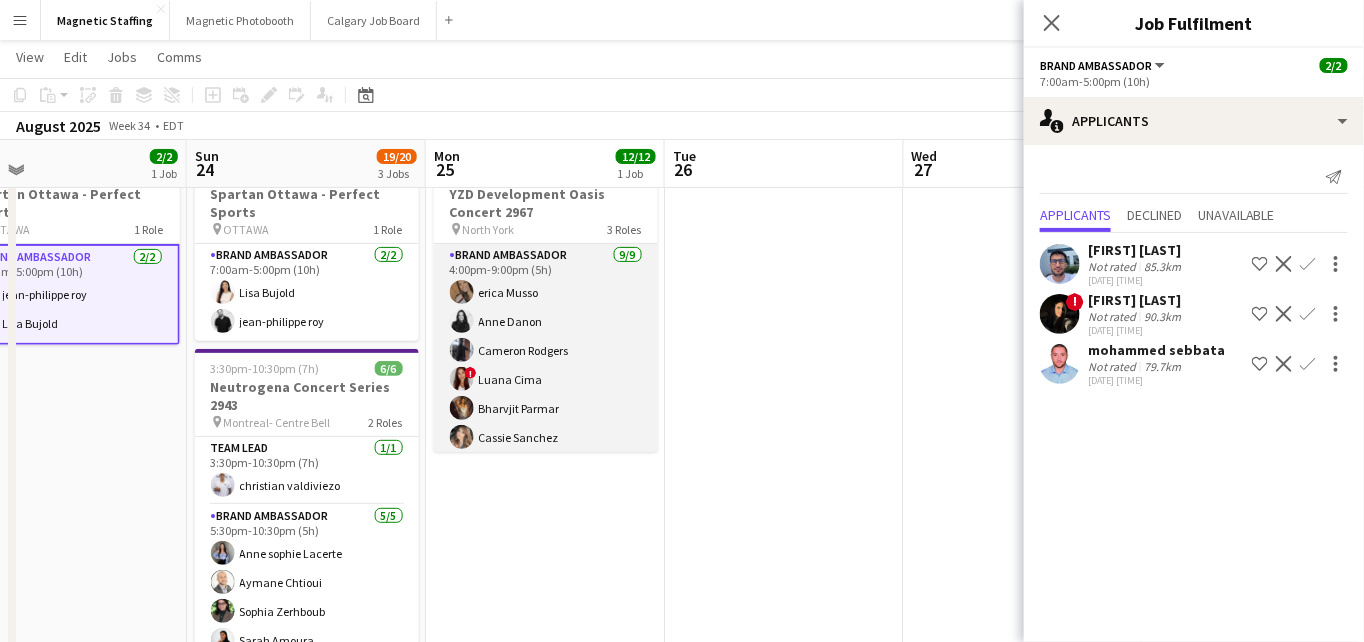 click on "Brand Ambassador   9/9   [TIME]-[TIME] ([DURATION])
[FIRST] [LAST] [FIRST] [LAST] [FIRST] [LAST] [FIRST] [LAST] [FIRST] [LAST] [FIRST] [LAST] [FIRST] [LAST] [FIRST] [LAST] [FIRST] [LAST]" at bounding box center (546, 394) 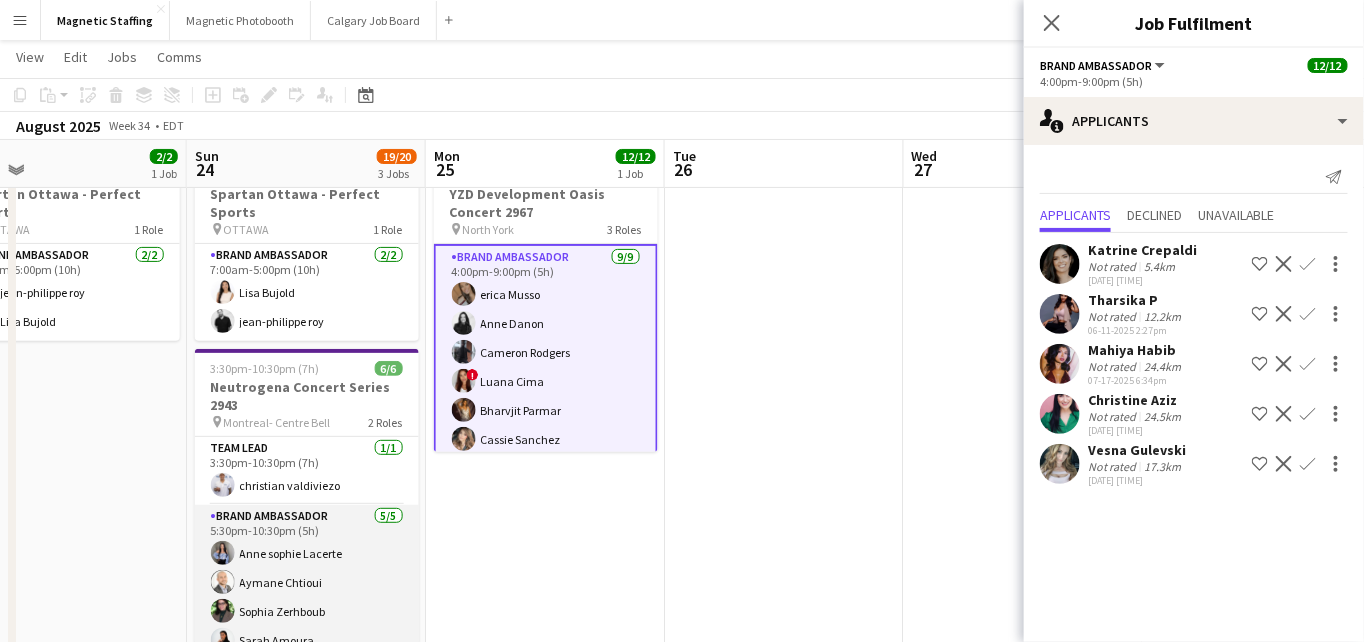 click on "Brand Ambassador   5/5   [TIME]-[TIME] ([DURATION])
[FIRST] [LAST] [FIRST] [LAST] [FIRST] [LAST] [FIRST] [LAST] [FIRST] [LAST]" at bounding box center [307, 597] 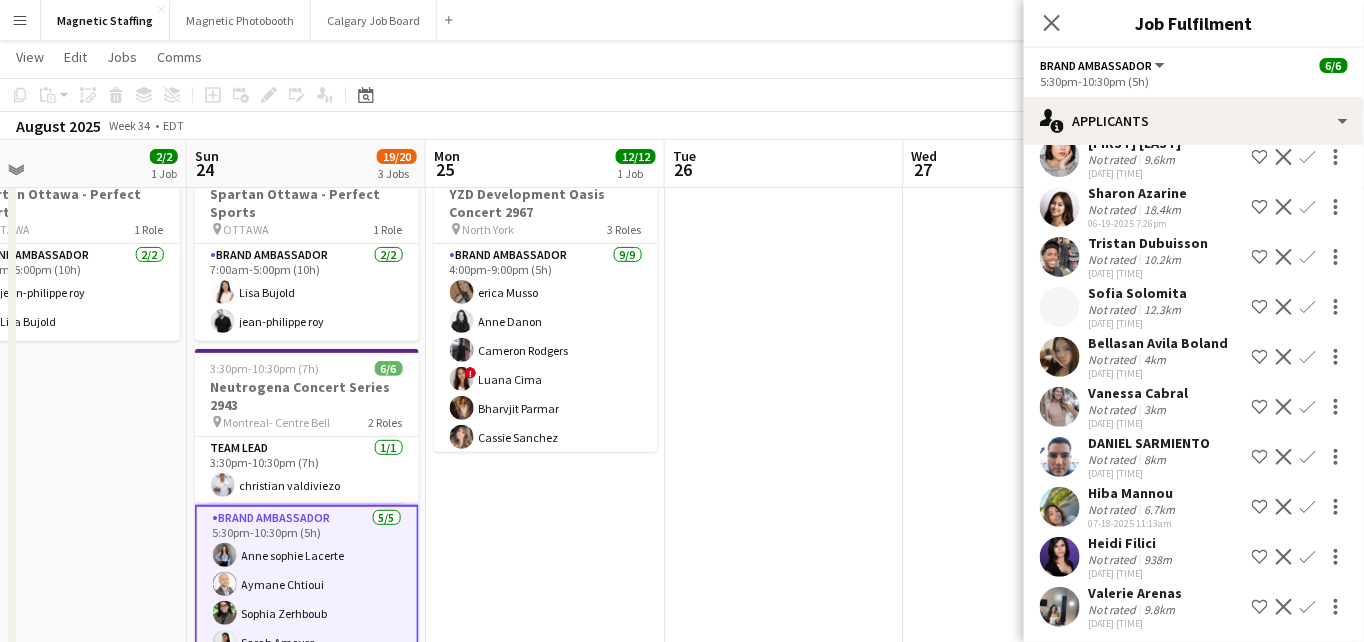 scroll, scrollTop: 214, scrollLeft: 0, axis: vertical 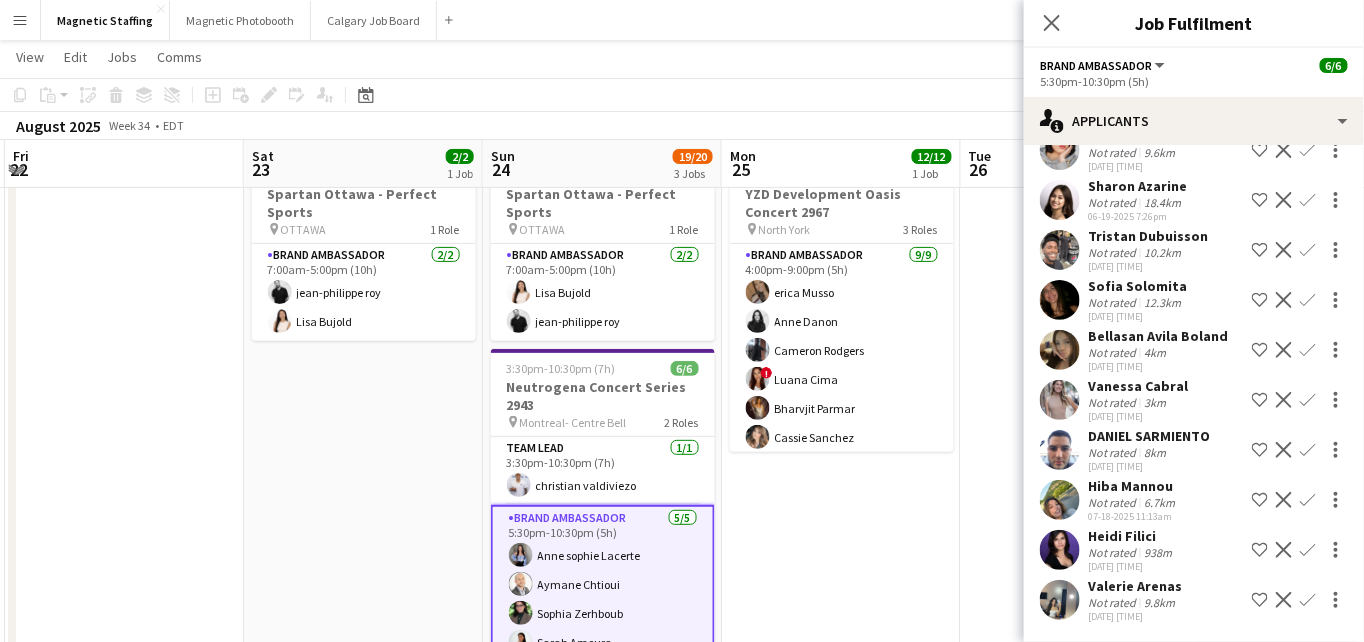 drag, startPoint x: 690, startPoint y: 478, endPoint x: 1142, endPoint y: 431, distance: 454.437 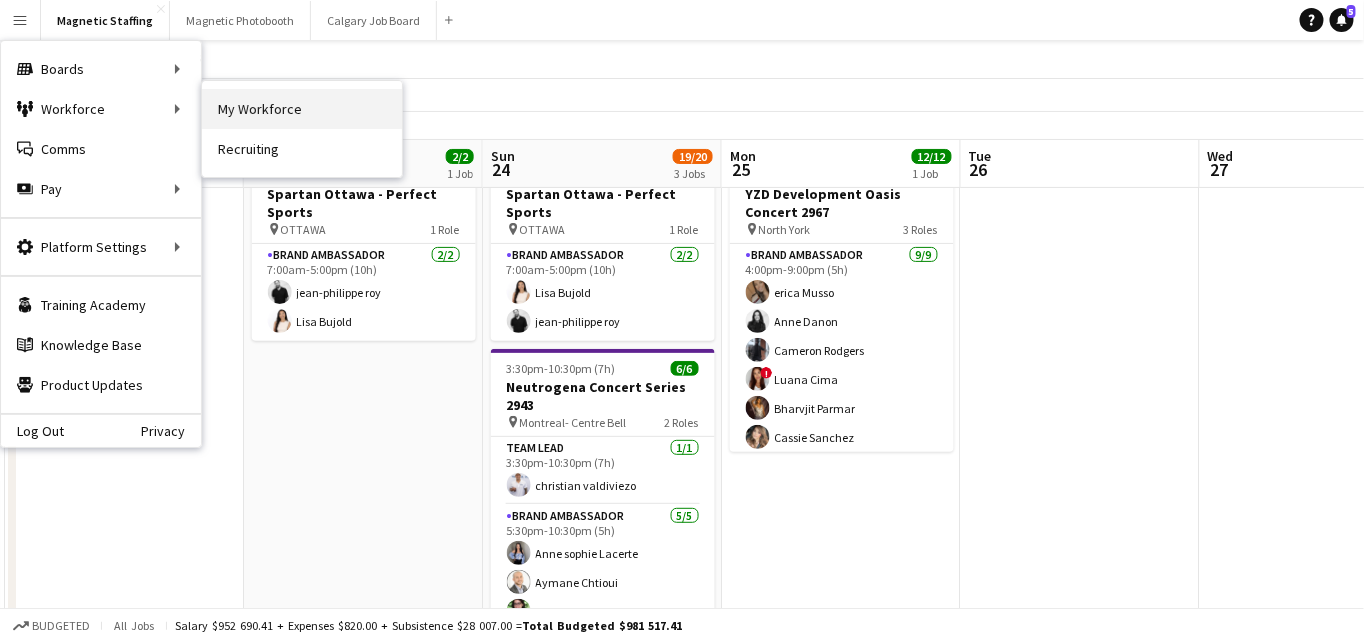 click on "My Workforce" at bounding box center (302, 109) 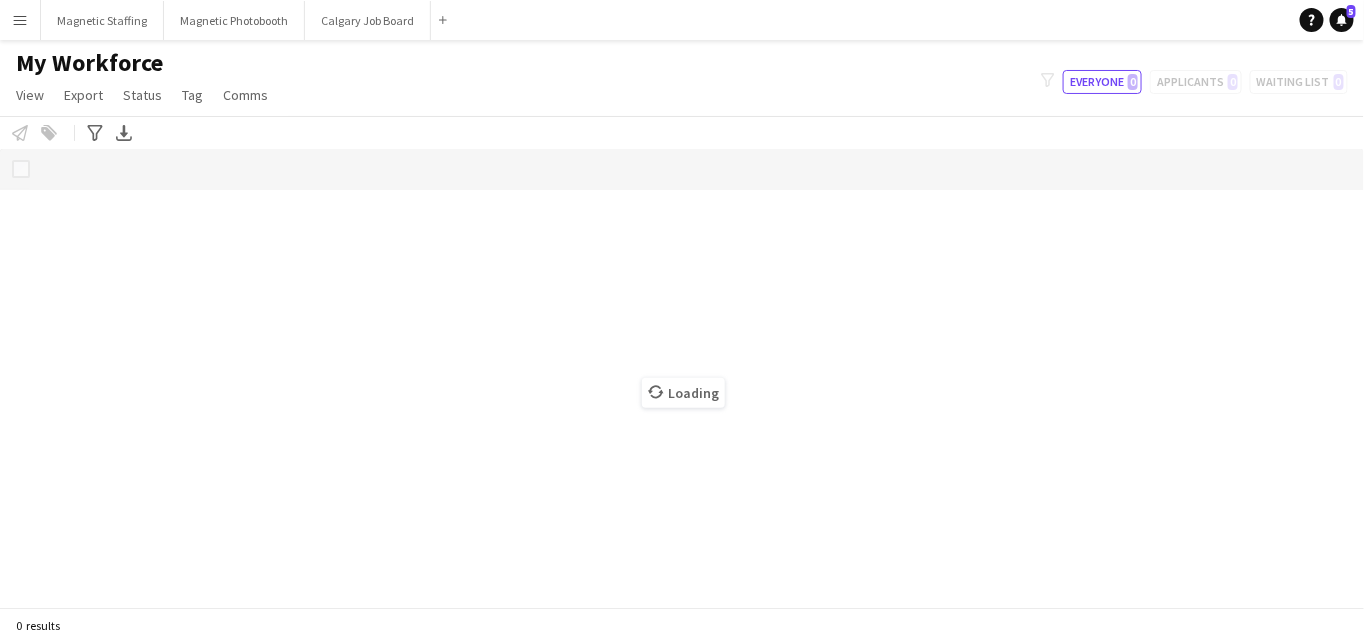 scroll, scrollTop: 0, scrollLeft: 0, axis: both 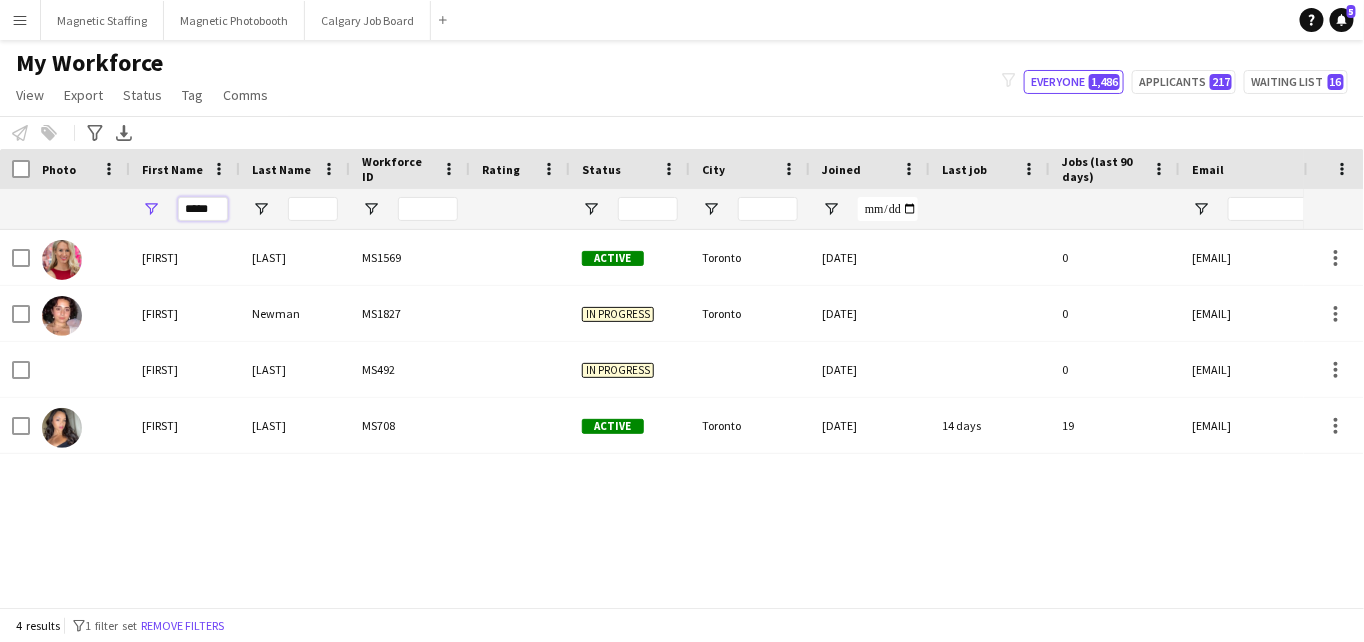 drag, startPoint x: 215, startPoint y: 210, endPoint x: 61, endPoint y: 213, distance: 154.02922 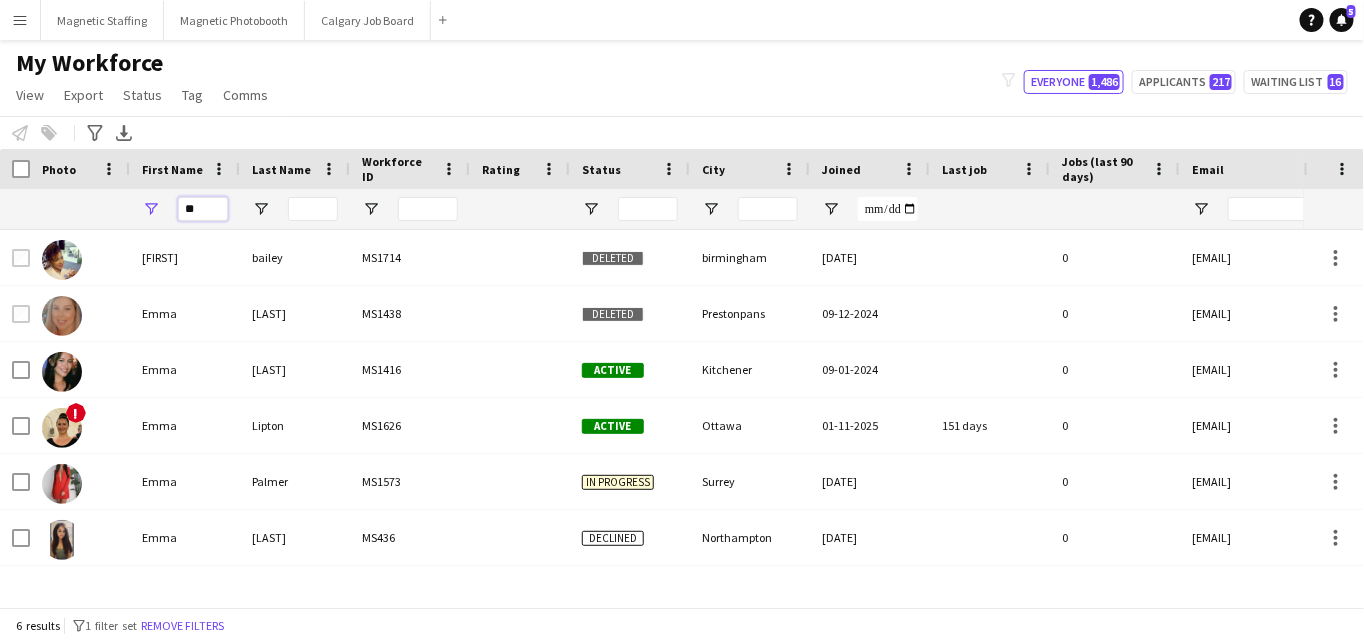 type on "*" 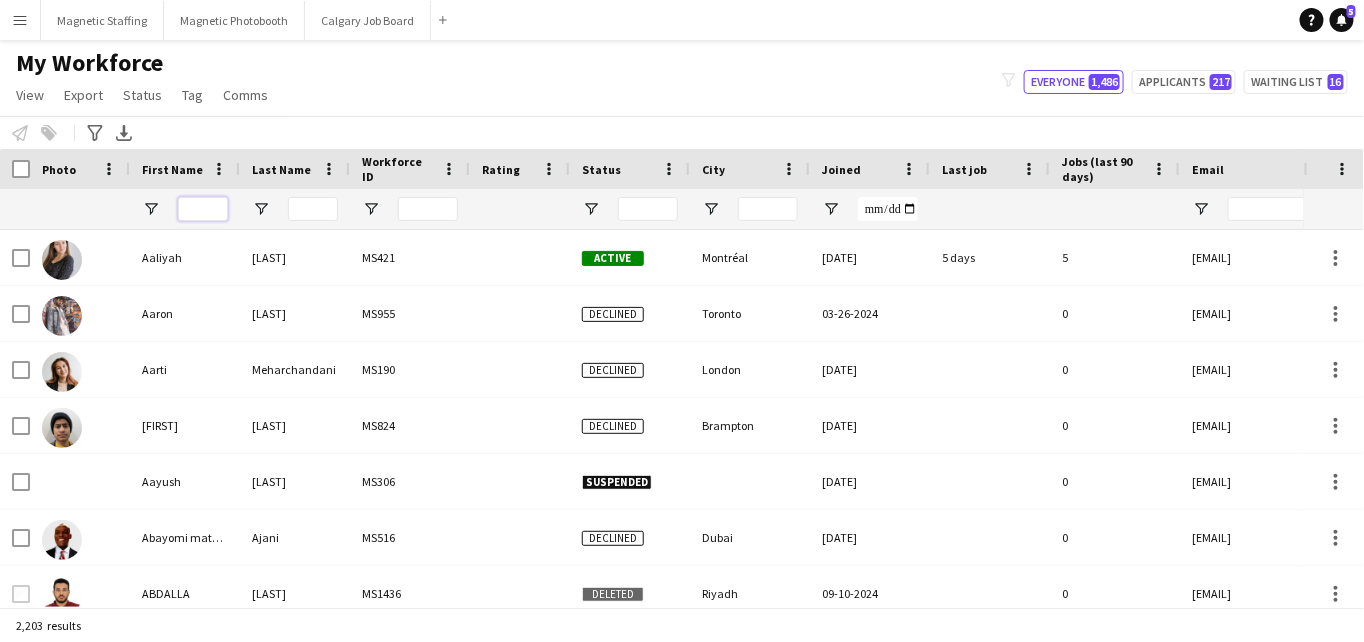 type 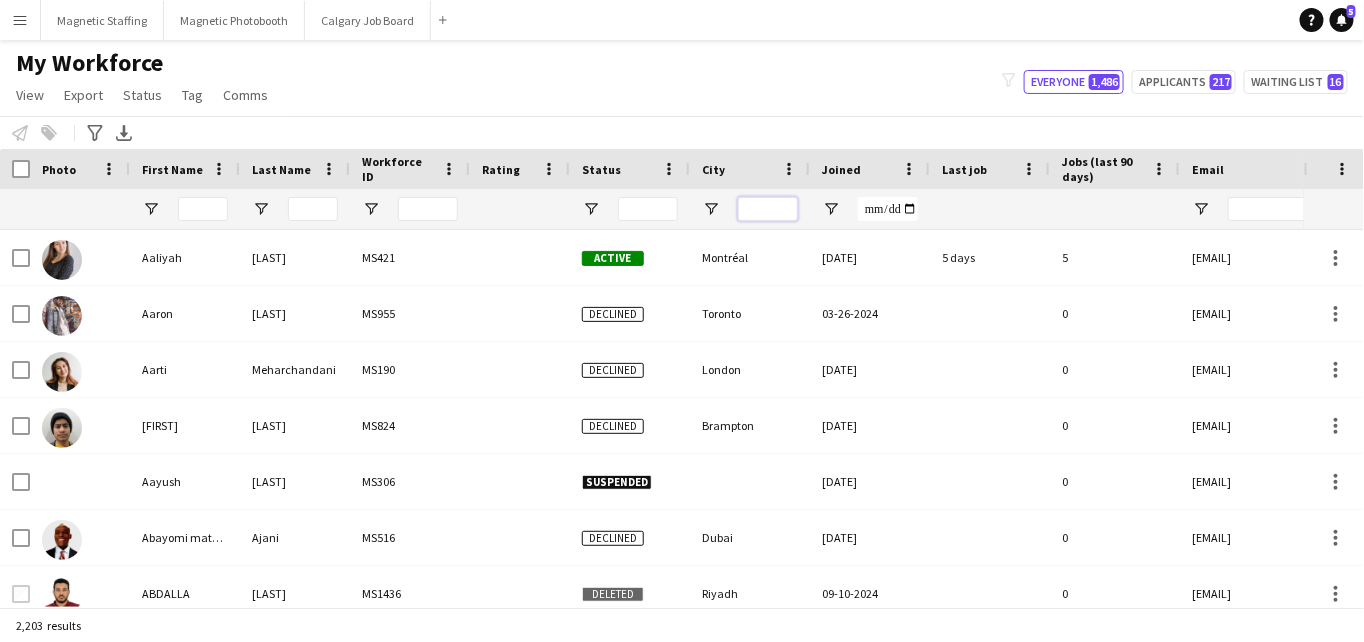 click at bounding box center (768, 209) 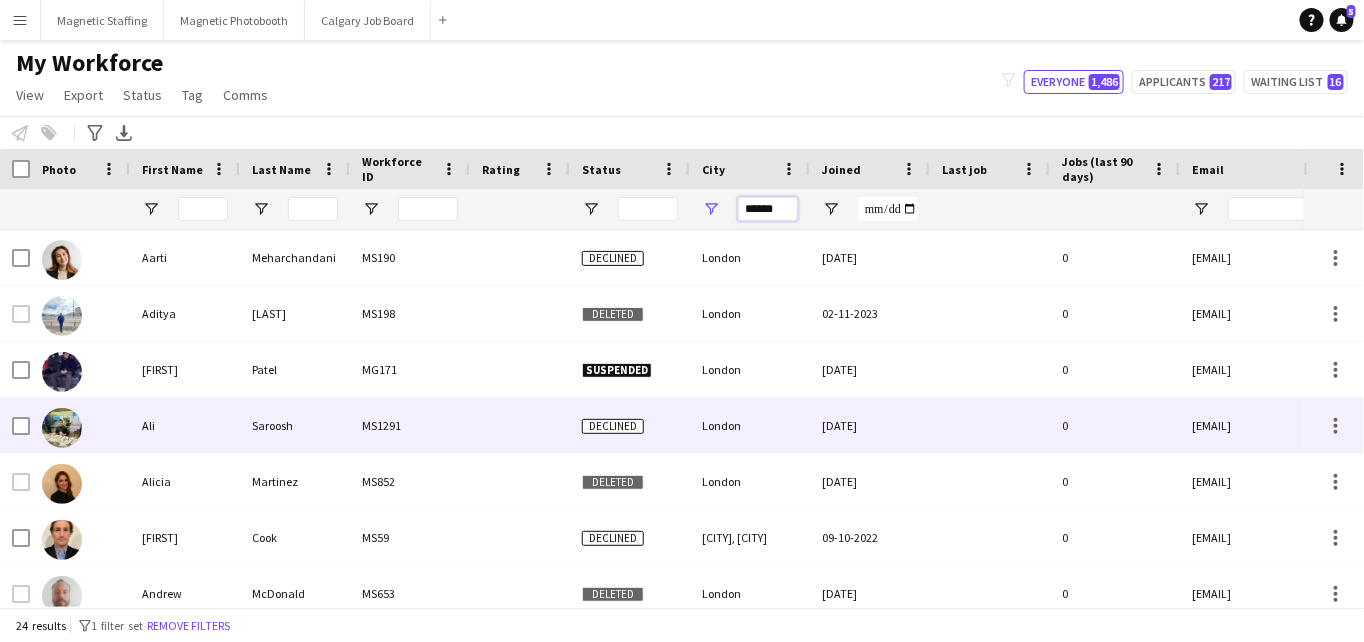 scroll, scrollTop: 350, scrollLeft: 0, axis: vertical 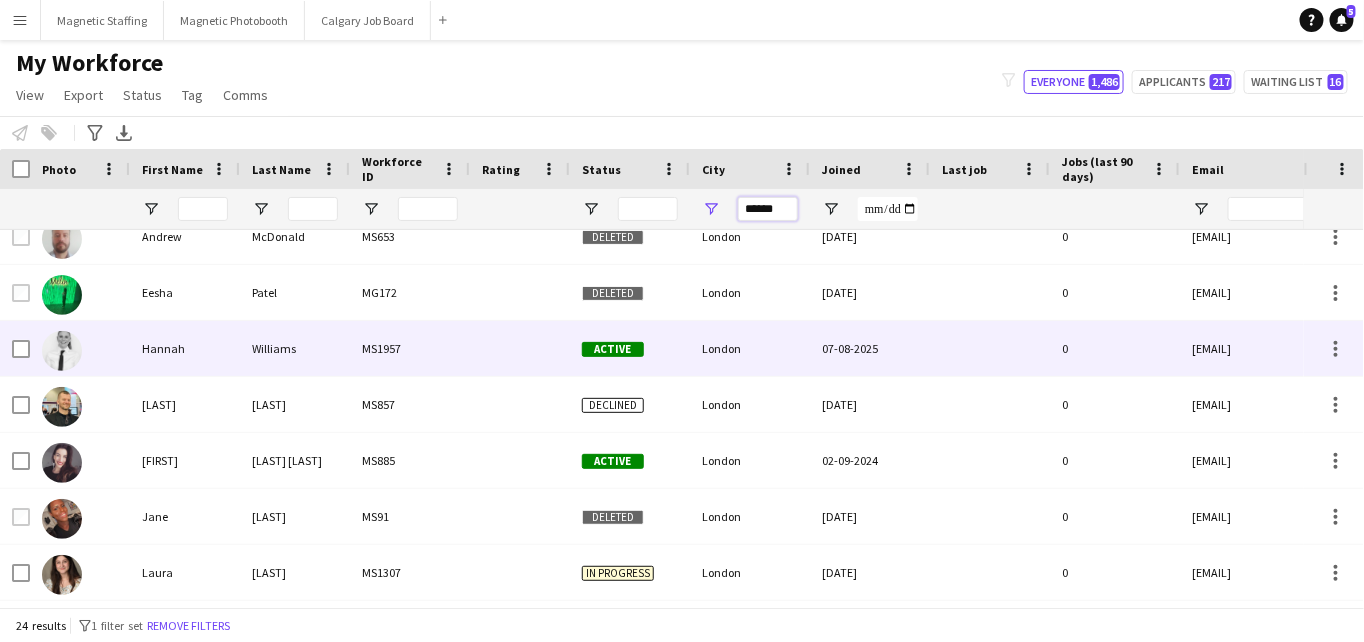 type on "******" 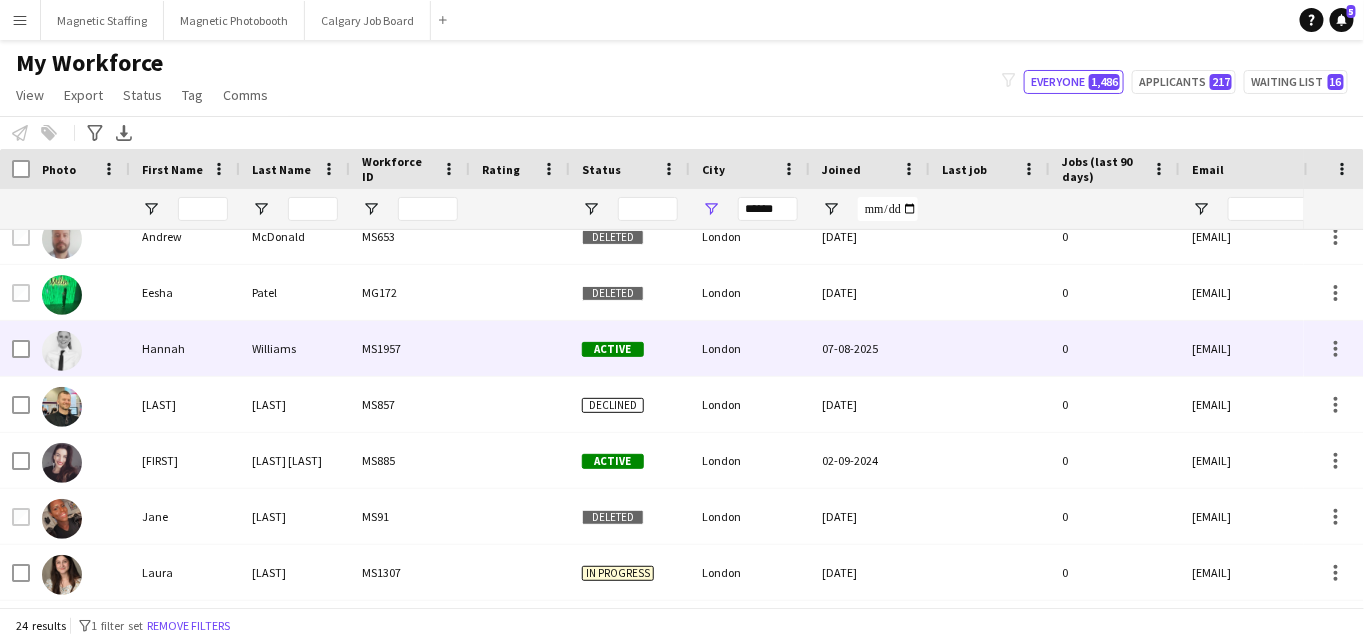 click on "Active" at bounding box center (613, 349) 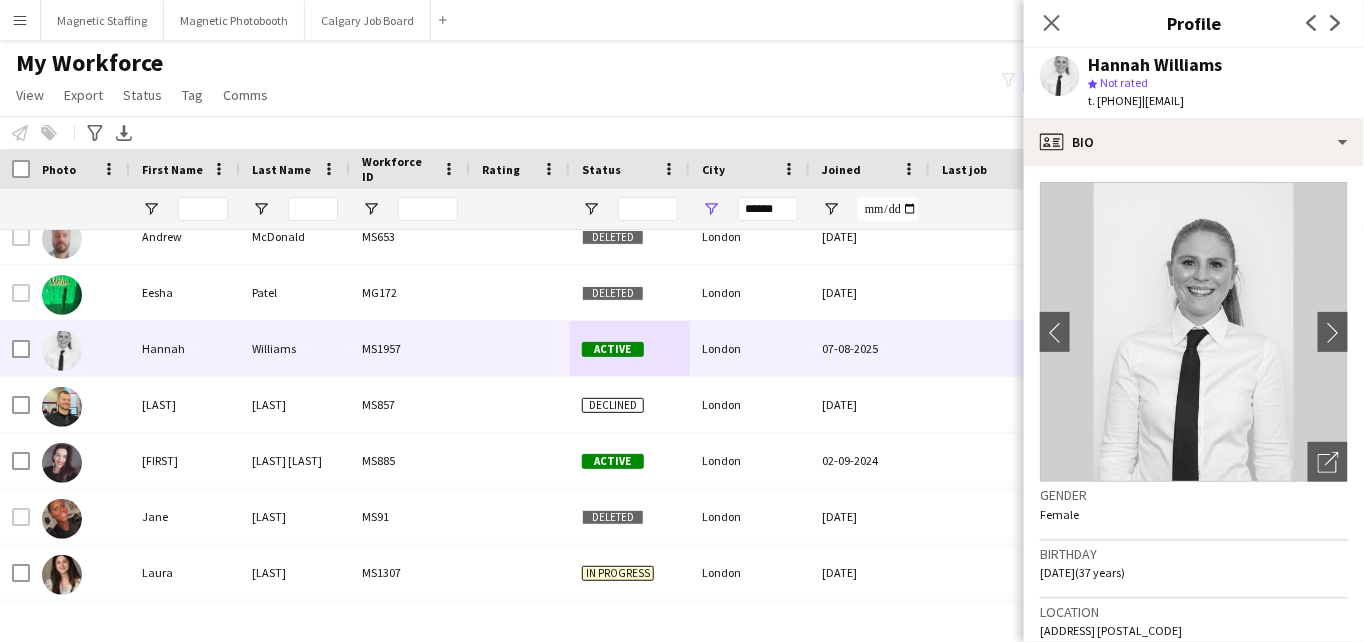 drag, startPoint x: 1185, startPoint y: 102, endPoint x: 1312, endPoint y: 101, distance: 127.00394 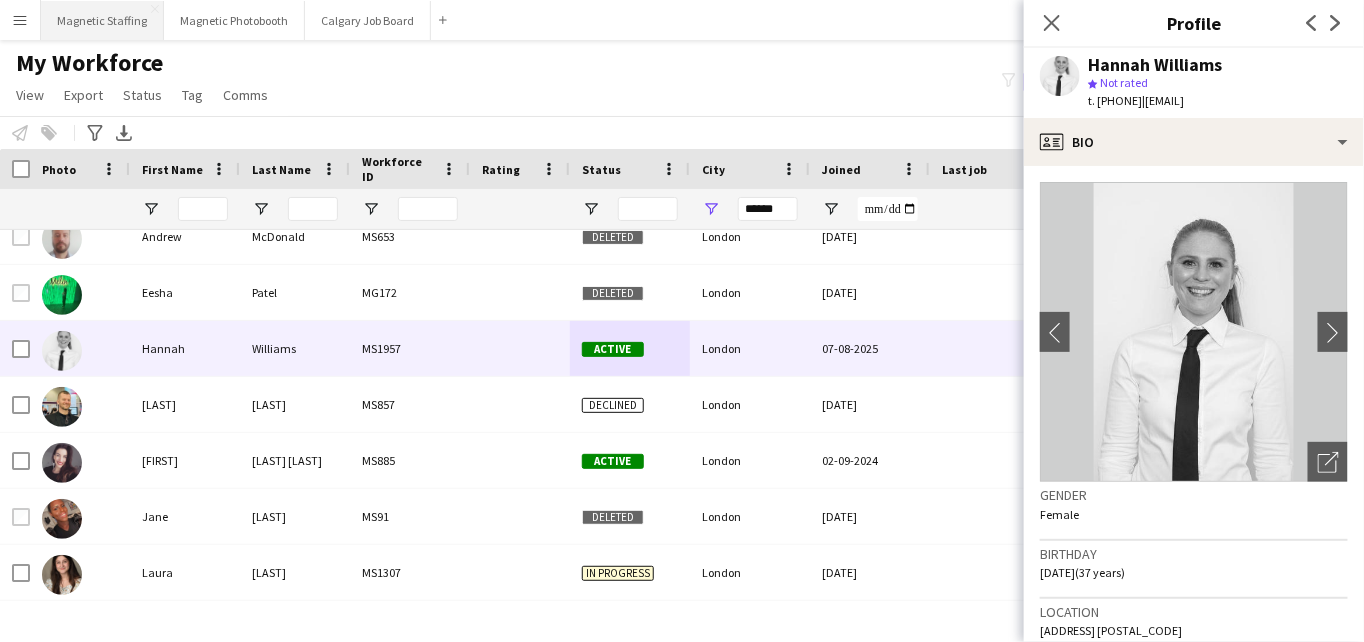 click on "Magnetic Staffing
Close" at bounding box center (102, 20) 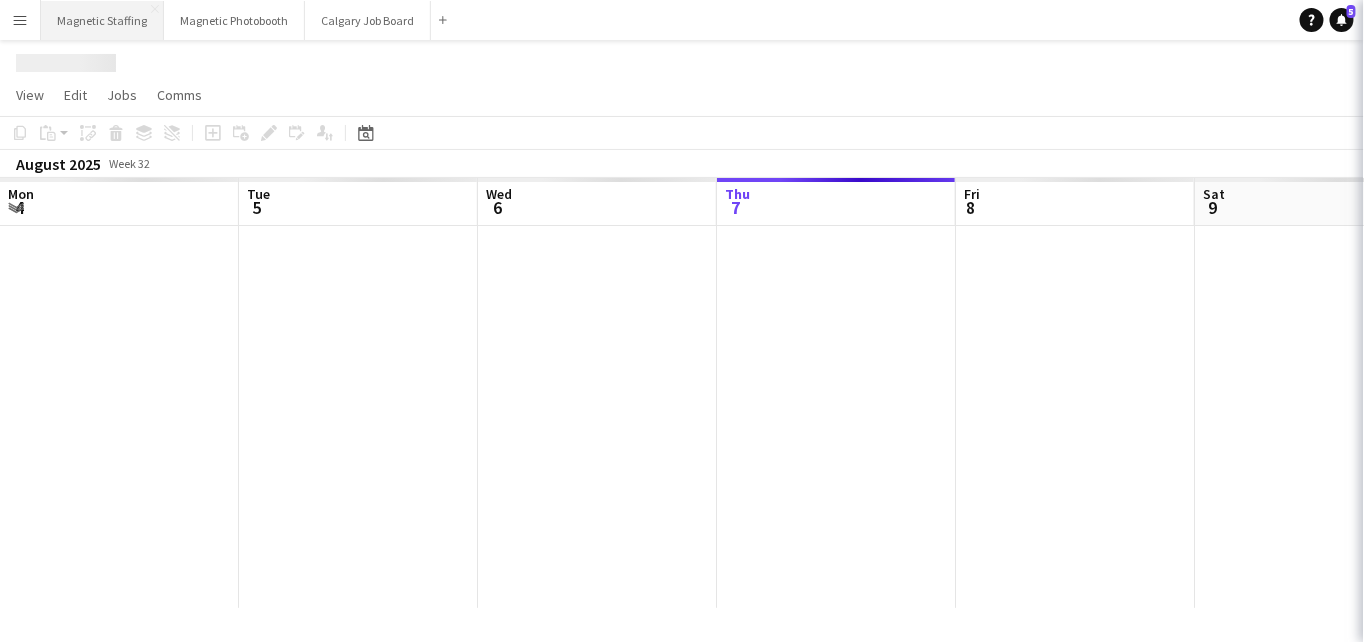 scroll, scrollTop: 0, scrollLeft: 478, axis: horizontal 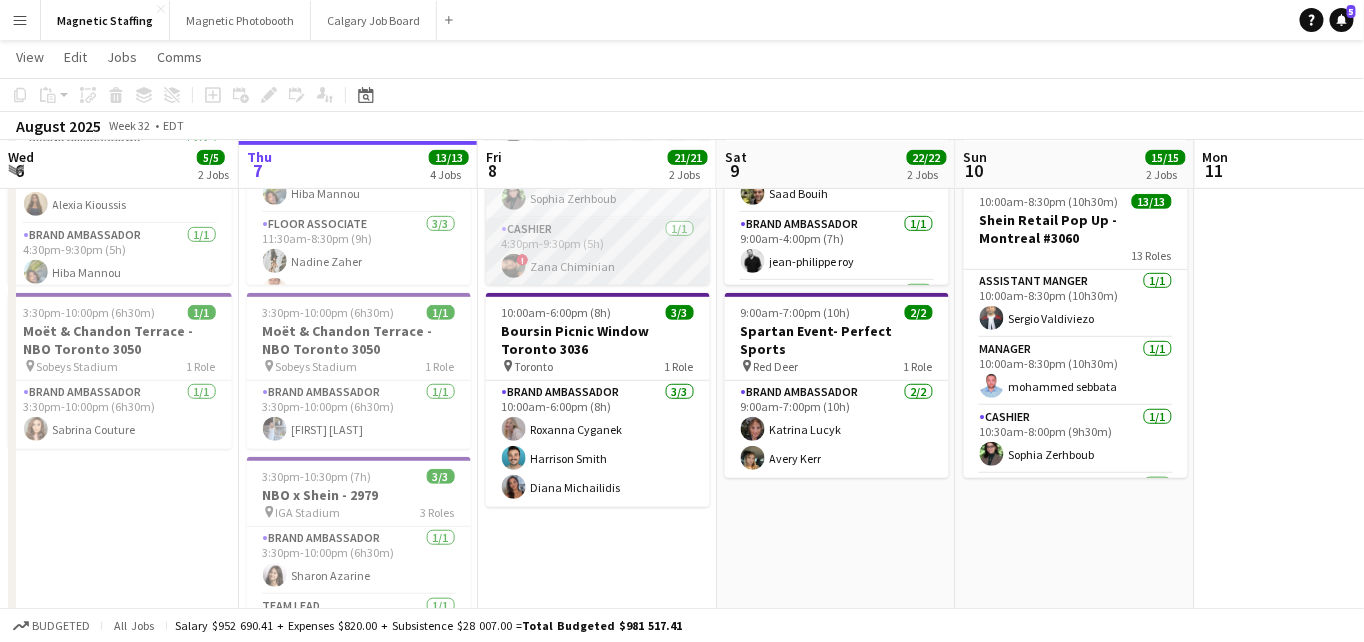 click on "Brand Ambassador   3/3   [TIME]-[TIME] ([DURATION])
[FIRST] [LAST] [FIRST] [LAST] [FIRST] [LAST]" at bounding box center [598, 444] 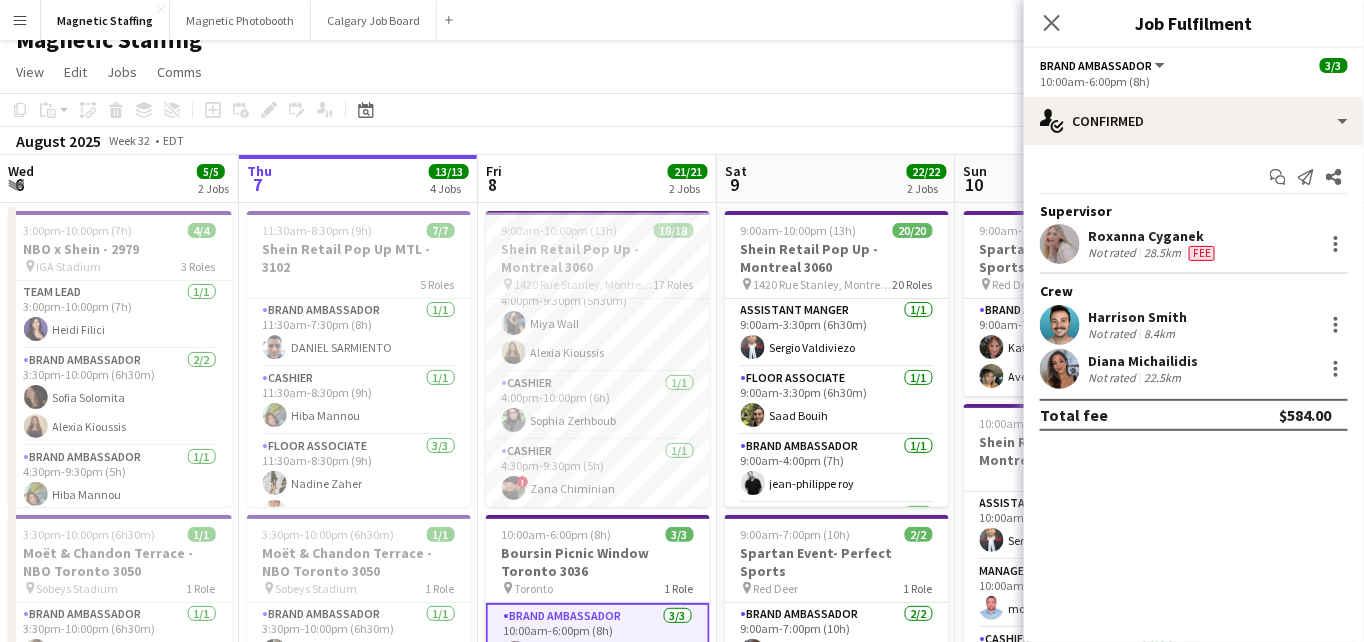 scroll, scrollTop: 0, scrollLeft: 0, axis: both 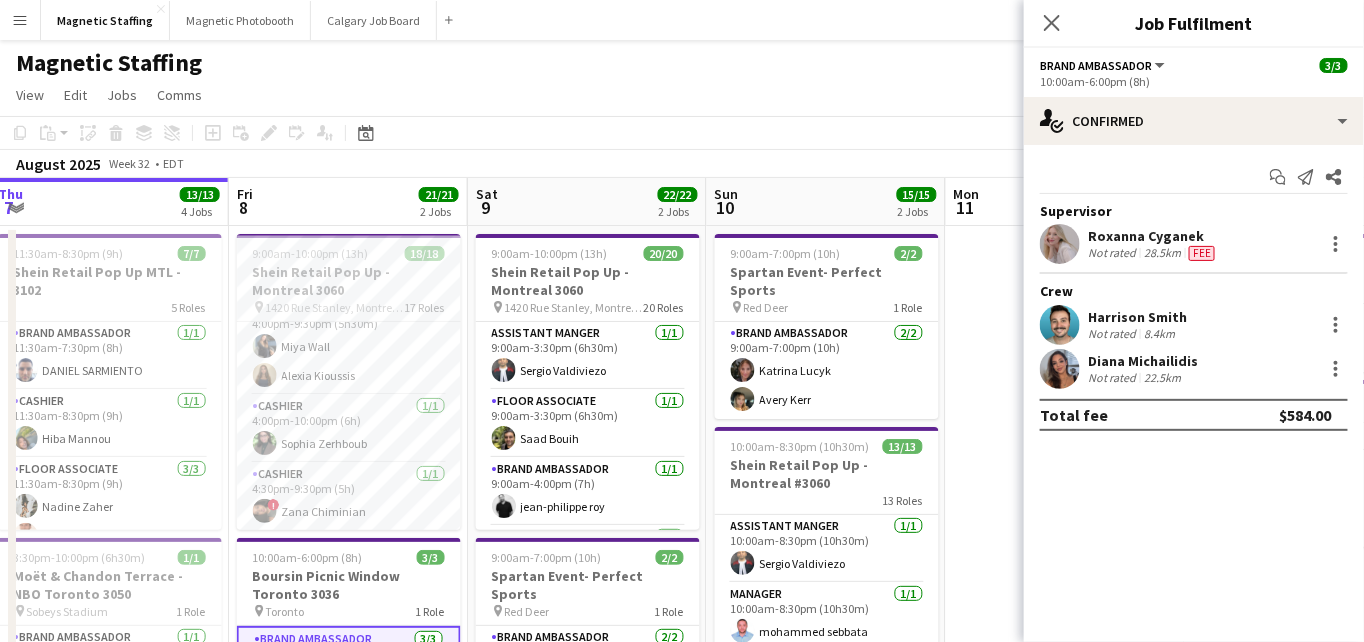 drag, startPoint x: 772, startPoint y: 509, endPoint x: 521, endPoint y: 512, distance: 251.01793 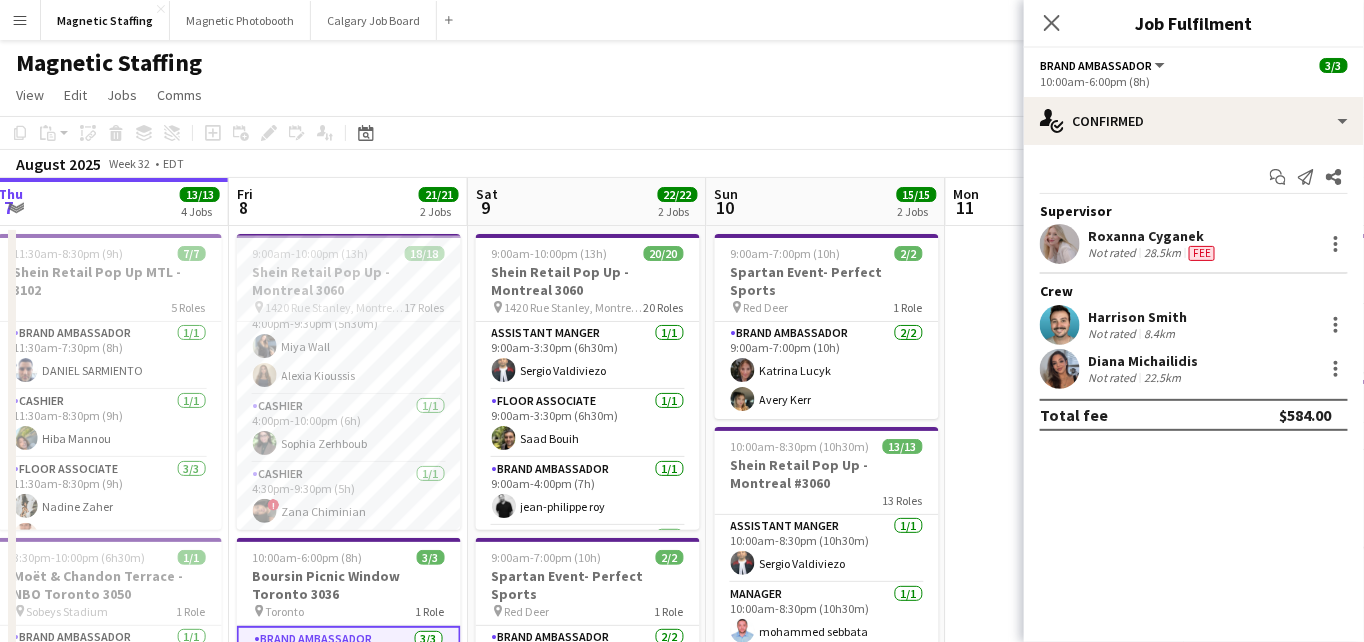 scroll, scrollTop: 5, scrollLeft: 0, axis: vertical 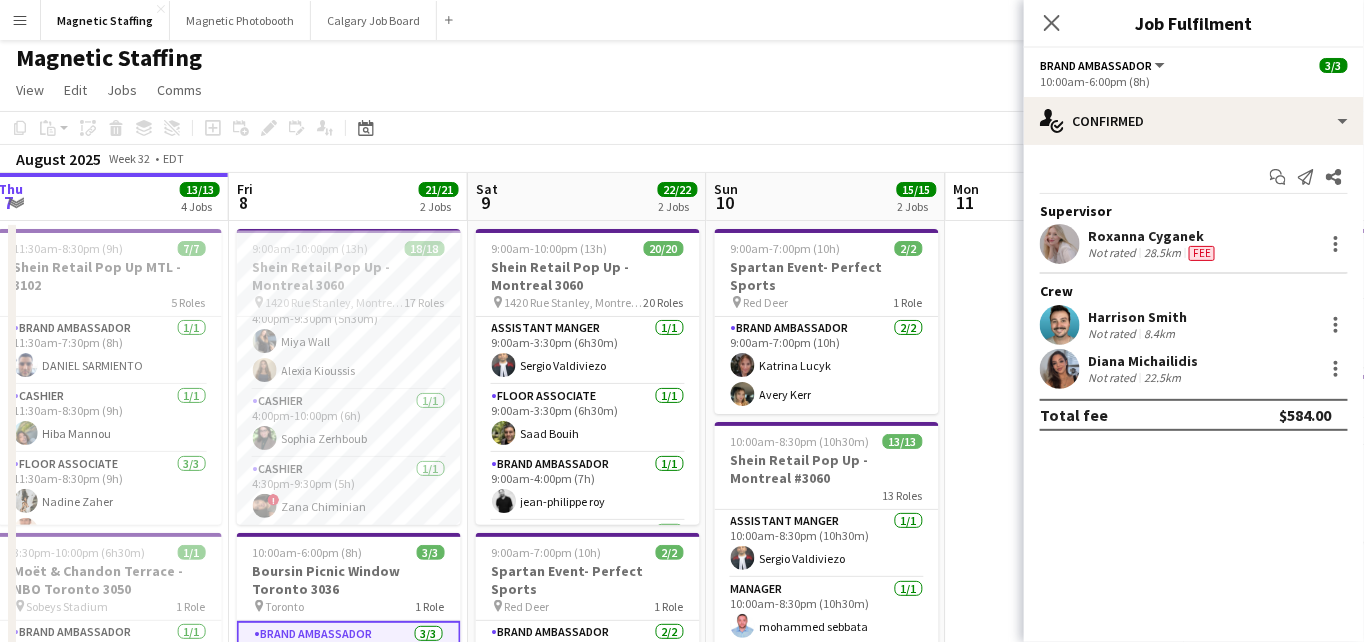 click on "Copy
Paste
Paste
Command
V Paste with crew
Command
Shift
V
Paste linked Job
Delete
Group
Ungroup
Add job
Add linked Job
Edit
Edit linked Job
Applicants
Date picker
AUG 2025 AUG 2025 Monday M Tuesday T Wednesday W Thursday T Friday F Saturday S Sunday S  AUG   1   2   3   4   5   6   7   8   9   10   11   12   13   14   15   16   17   18   19   20   21   22   23   24   25" 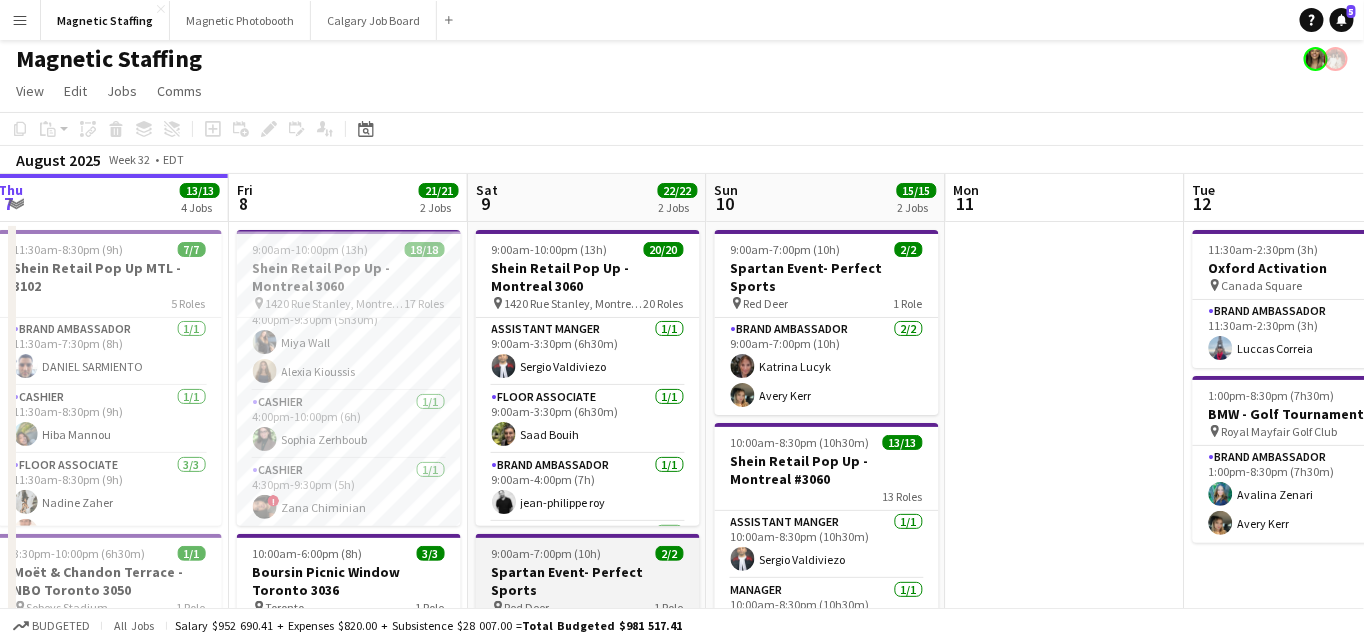 scroll, scrollTop: 2, scrollLeft: 0, axis: vertical 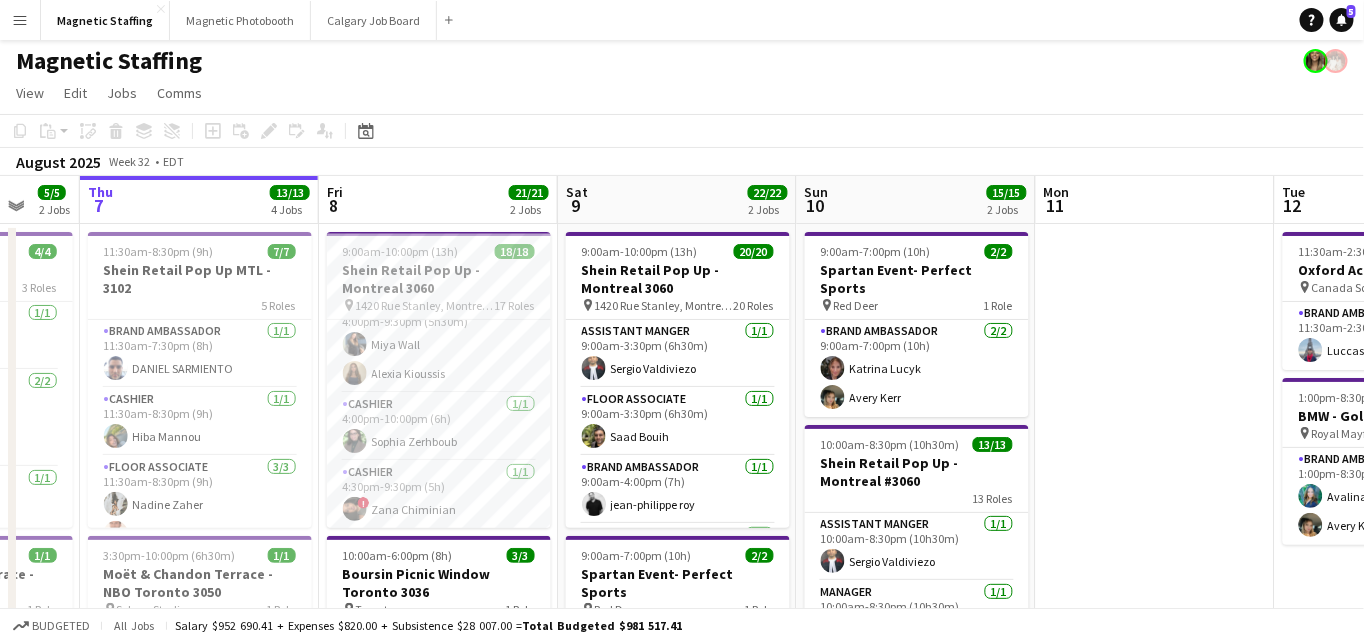 drag, startPoint x: 995, startPoint y: 462, endPoint x: 378, endPoint y: 518, distance: 619.53613 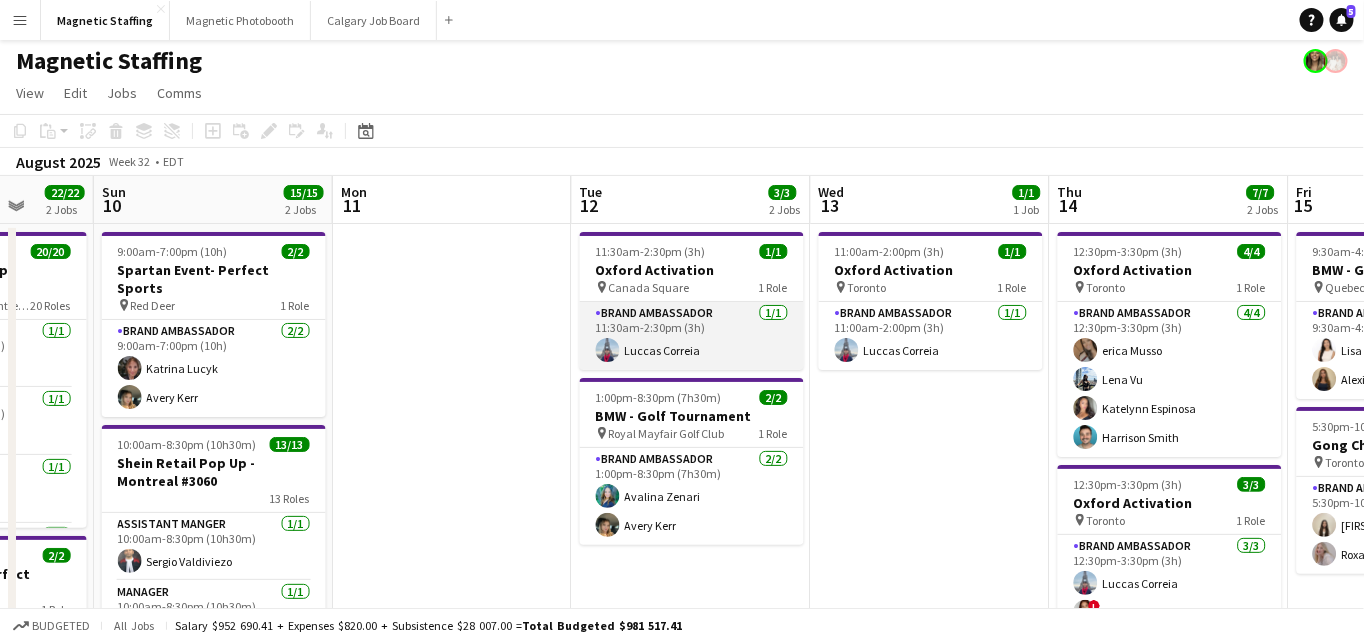 click on "Brand Ambassador   1/1   [TIME]-[TIME] ([DURATION])
[FIRST] [LAST]" at bounding box center (692, 336) 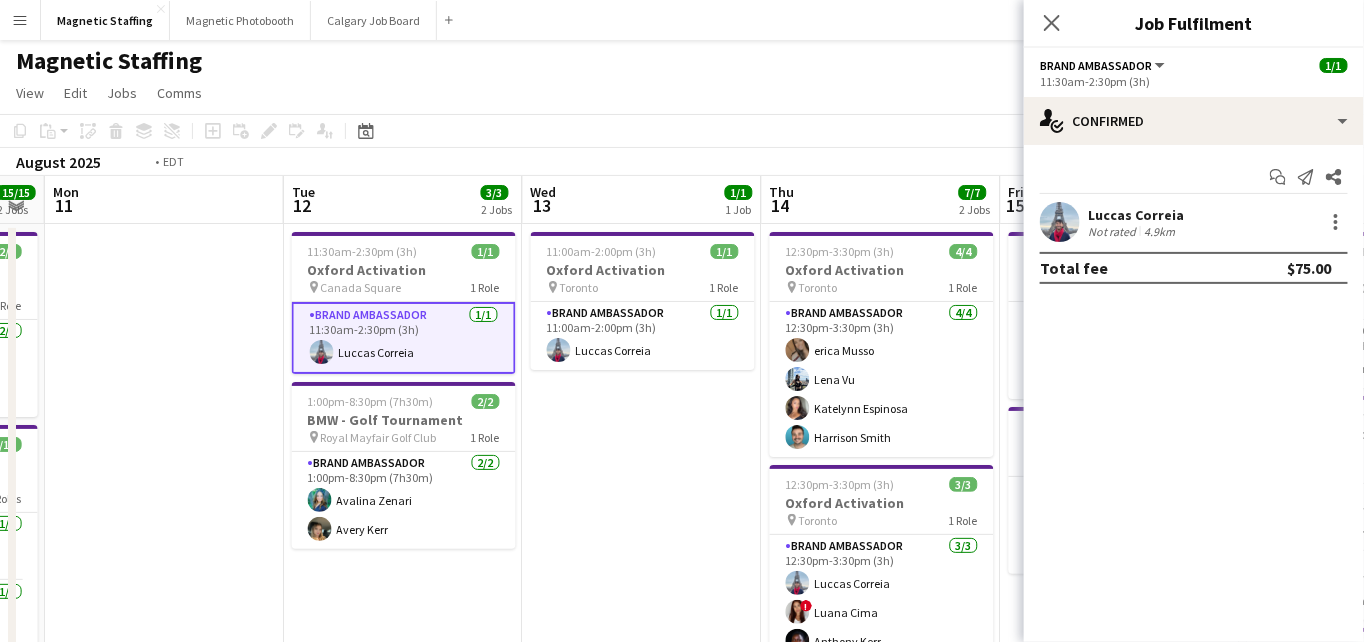 drag, startPoint x: 841, startPoint y: 518, endPoint x: 355, endPoint y: 545, distance: 486.74942 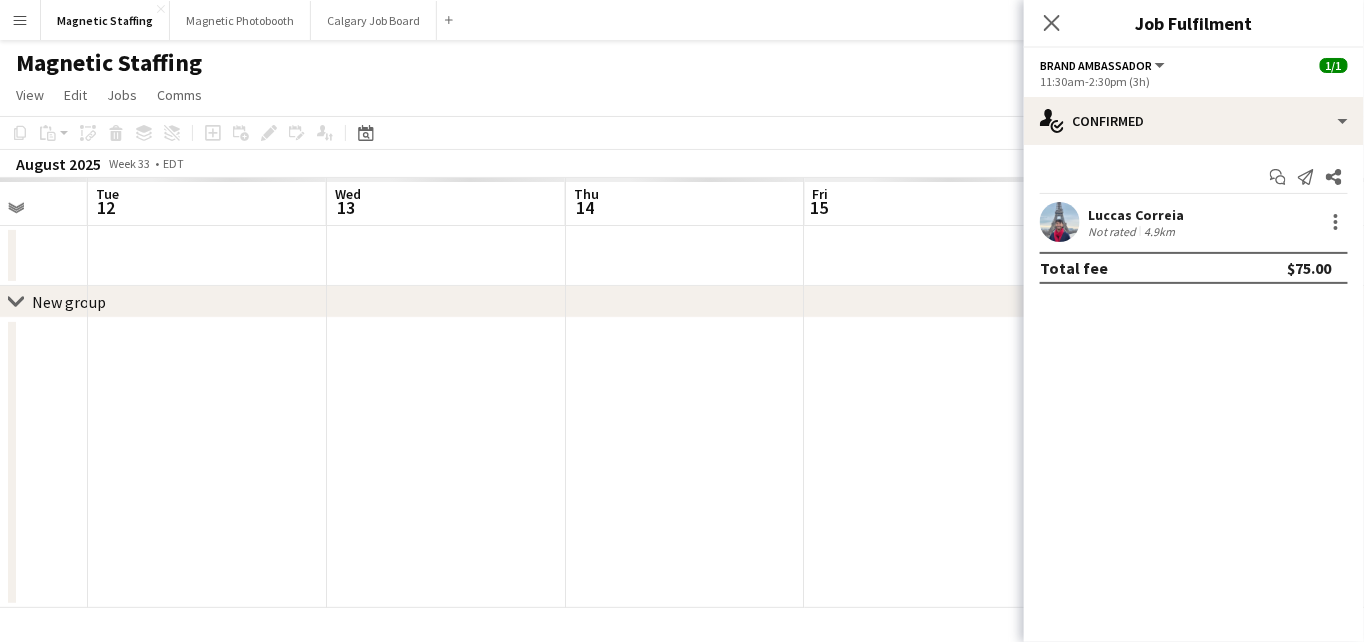 scroll, scrollTop: 0, scrollLeft: 0, axis: both 